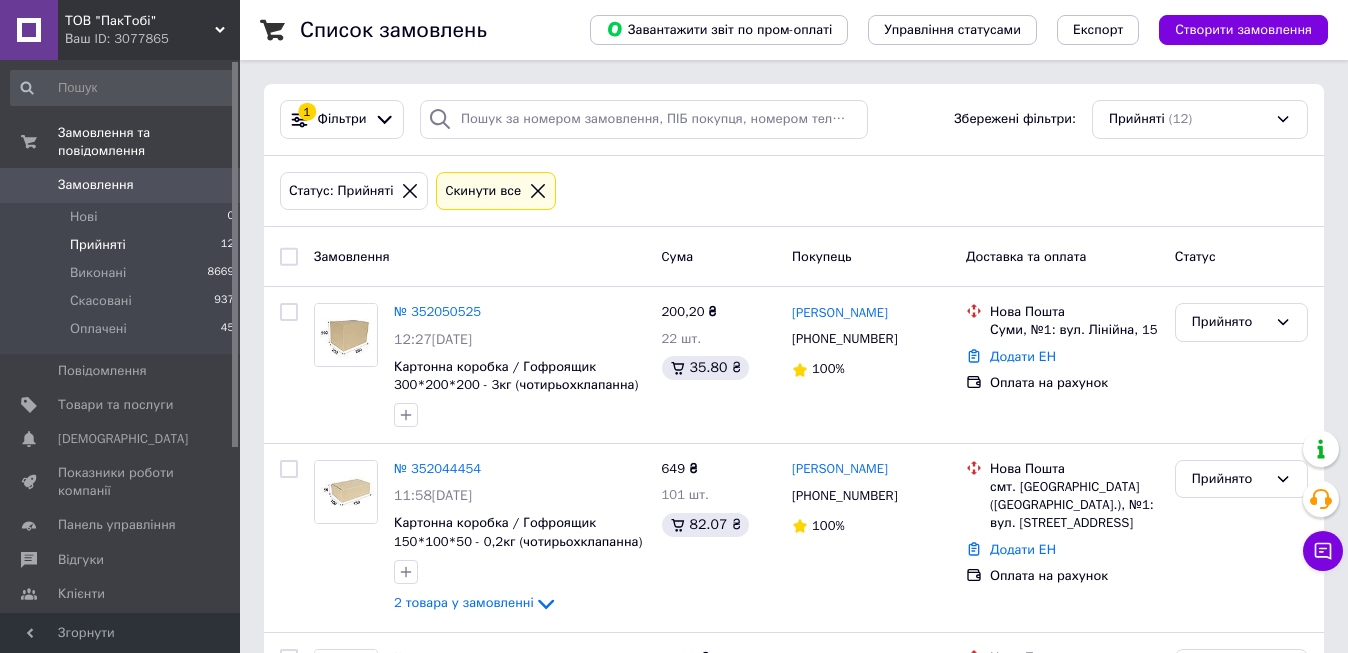 scroll, scrollTop: 0, scrollLeft: 0, axis: both 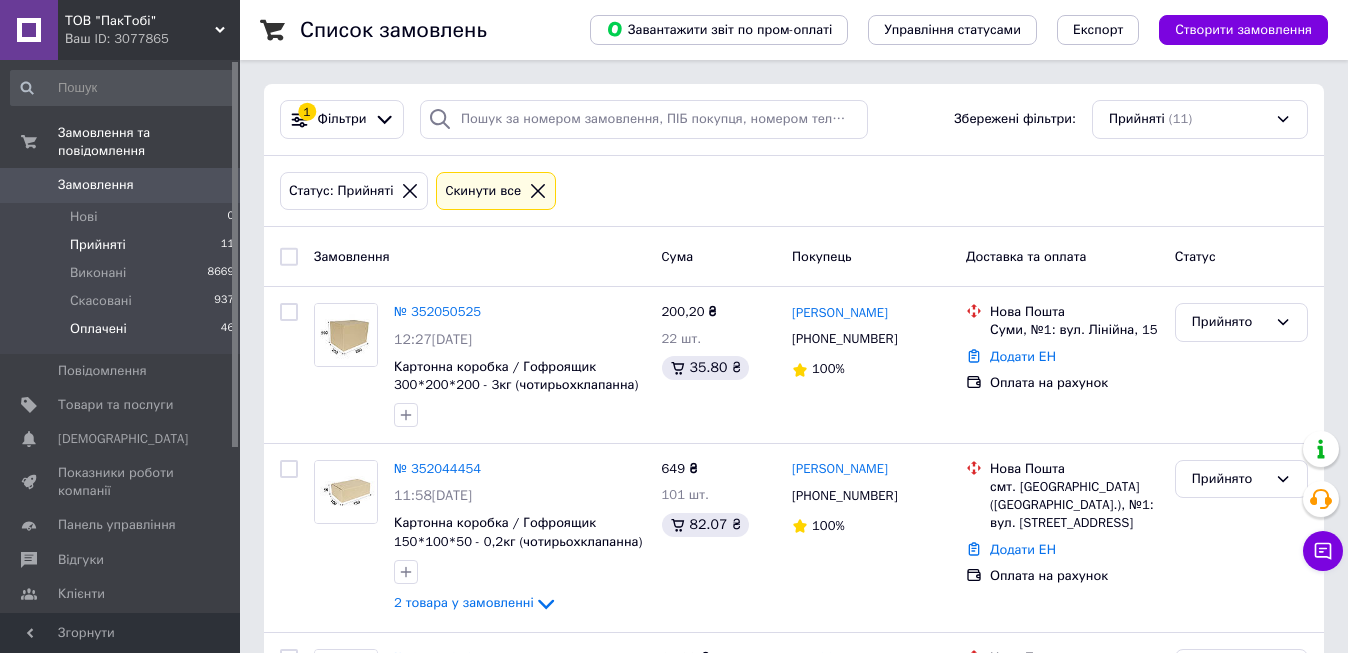 click on "Оплачені" at bounding box center [98, 329] 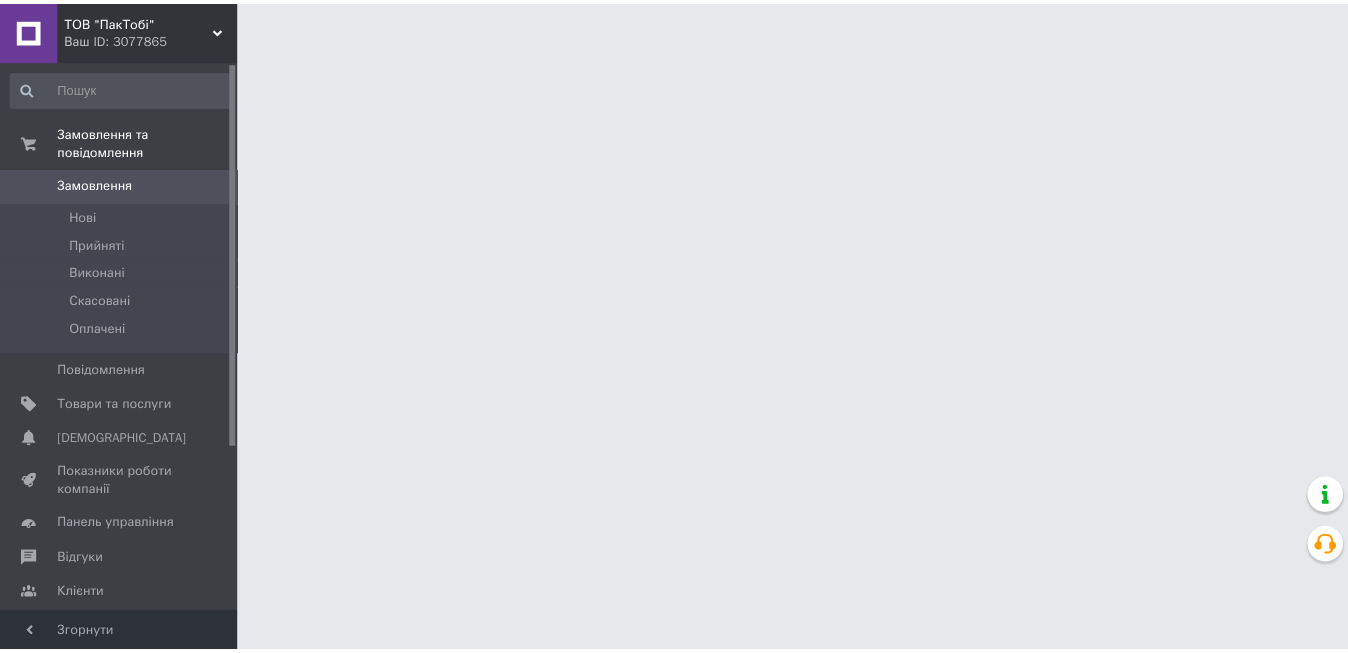 scroll, scrollTop: 0, scrollLeft: 0, axis: both 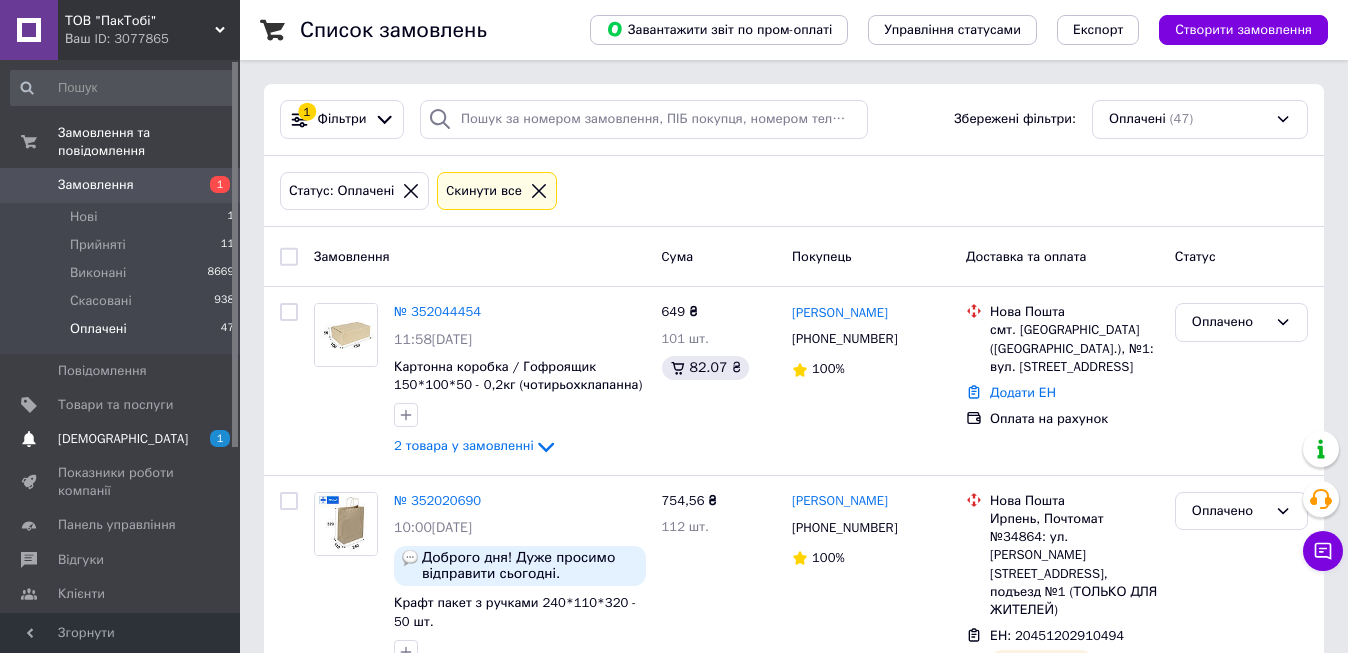 click on "[DEMOGRAPHIC_DATA]" at bounding box center [123, 439] 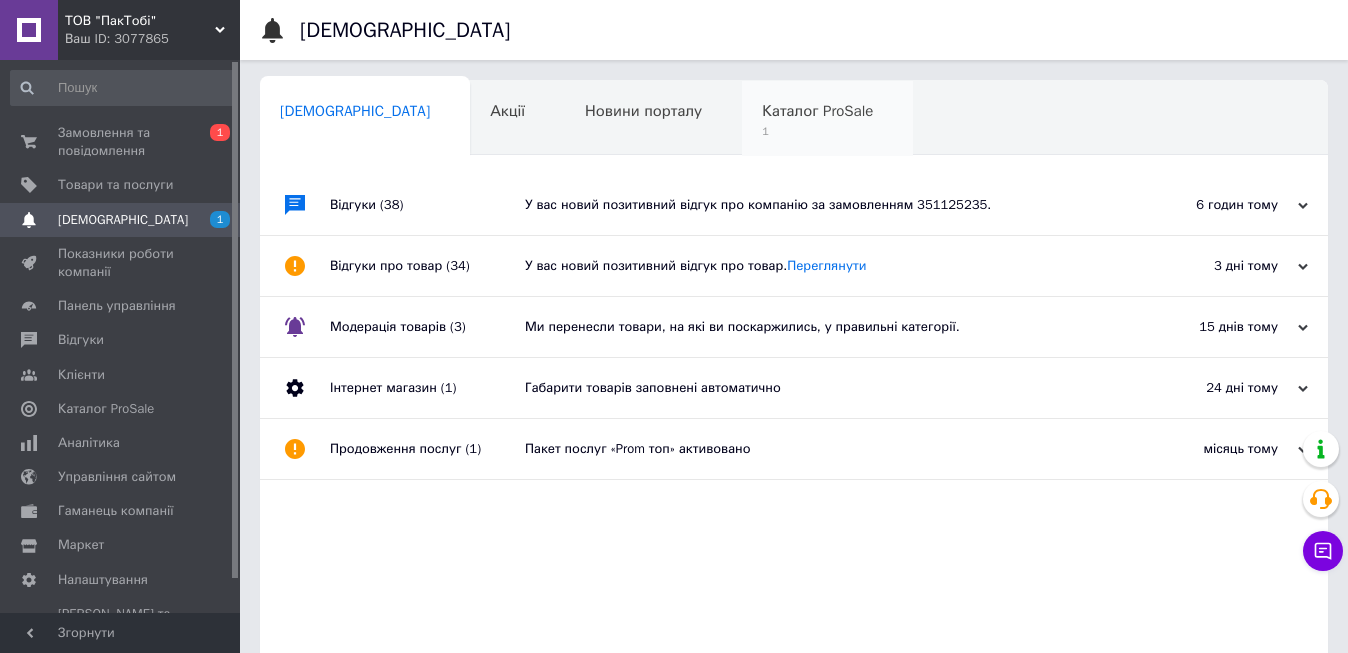 click on "Каталог ProSale" at bounding box center (817, 111) 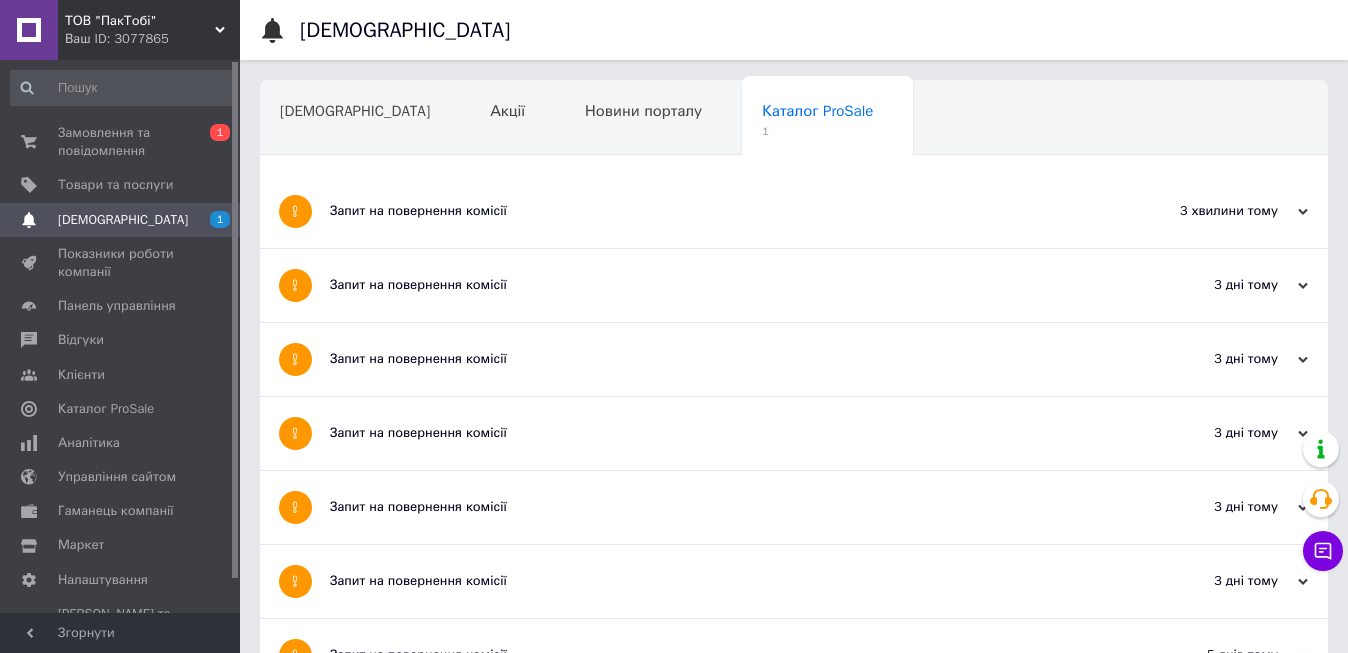 click on "Запит на повернення комісії" at bounding box center [719, 211] 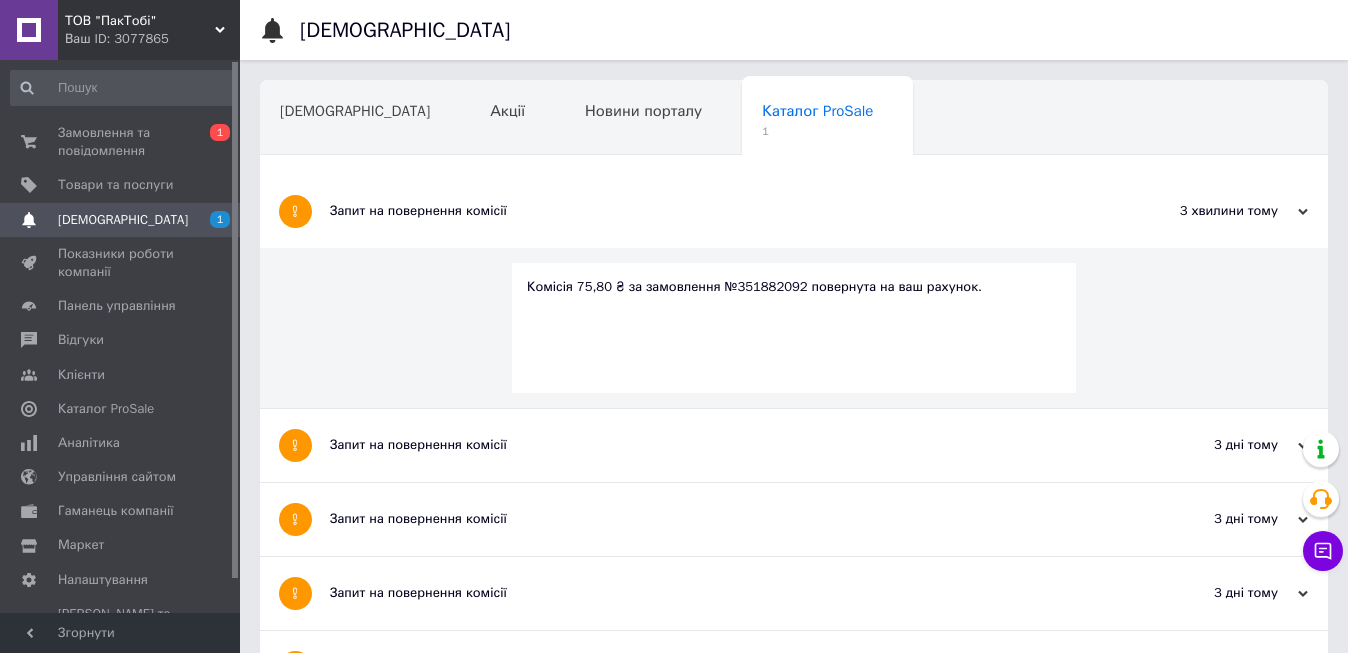 click on "Комісія 75,80 ₴ за замовлення №351882092 повернута на ваш рахунок." at bounding box center [794, 287] 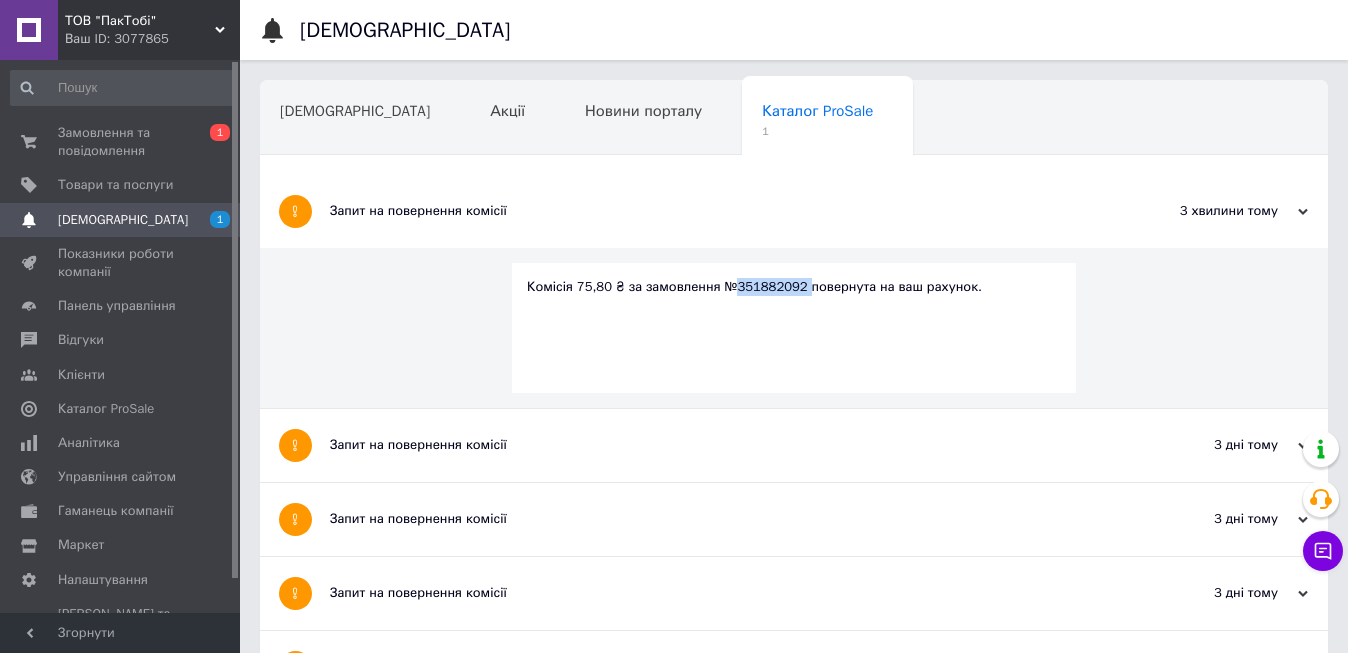 click on "Комісія 75,80 ₴ за замовлення №351882092 повернута на ваш рахунок." at bounding box center [794, 287] 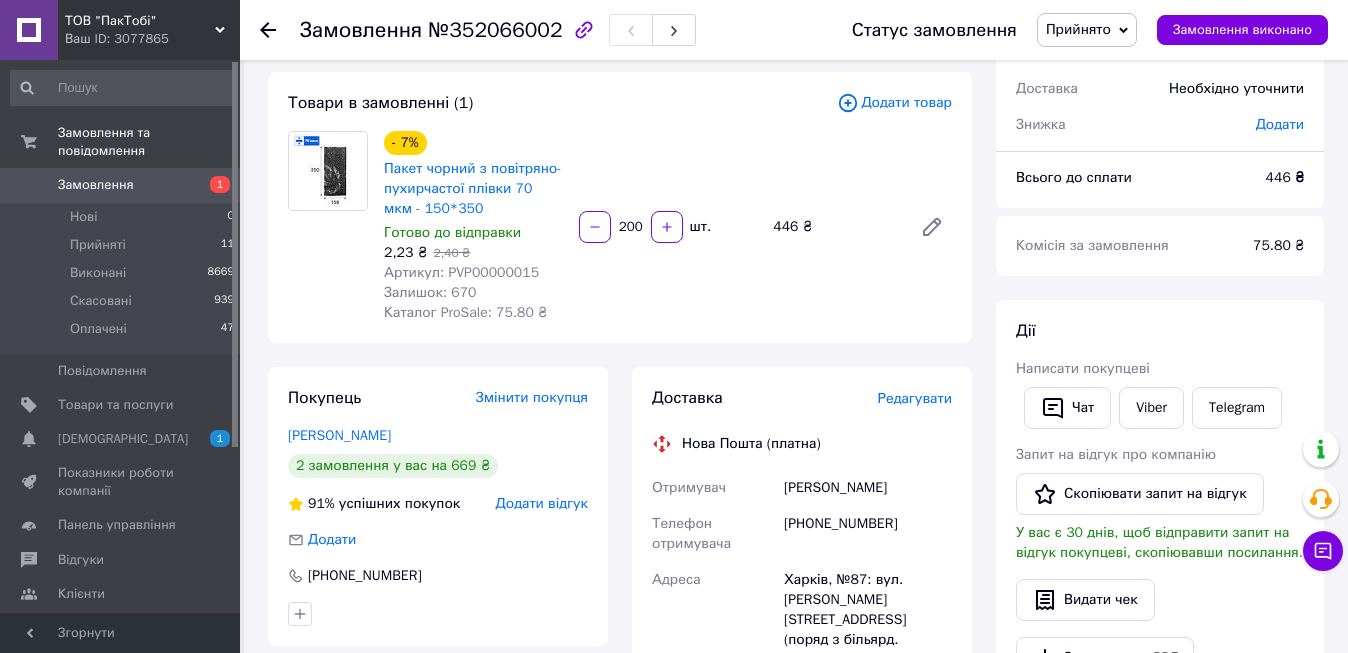 scroll, scrollTop: 200, scrollLeft: 0, axis: vertical 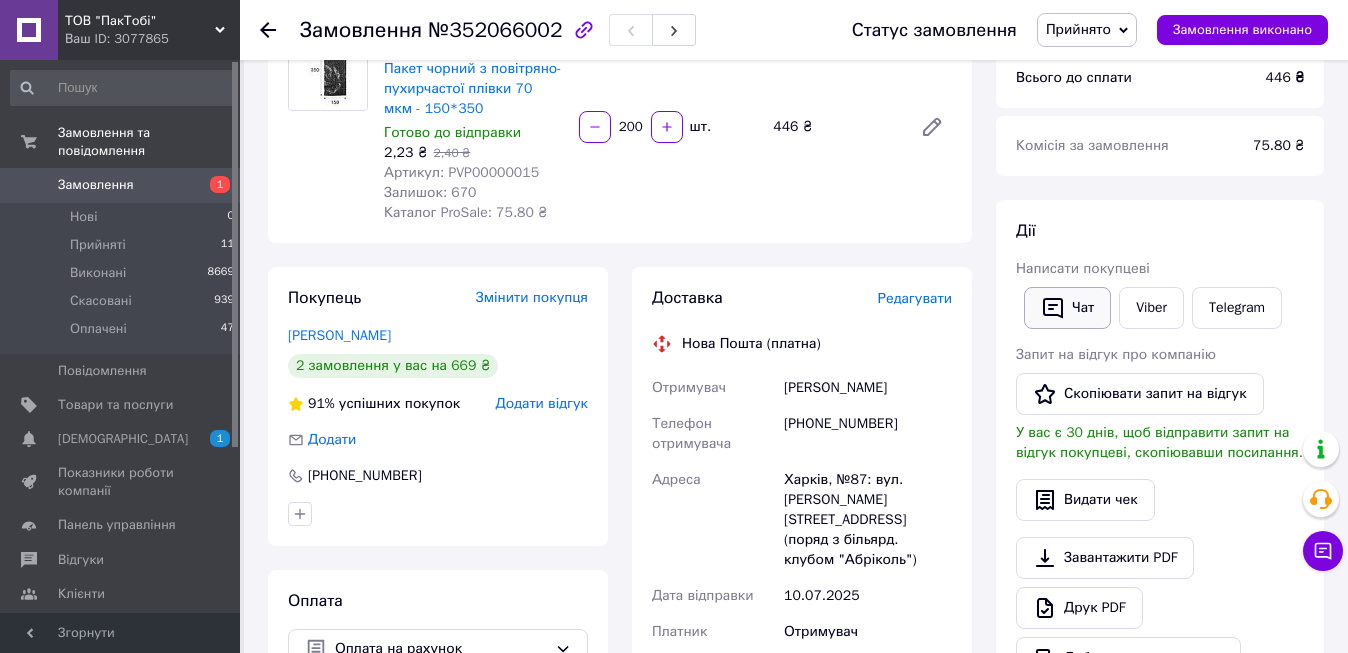 click on "Чат" at bounding box center (1067, 308) 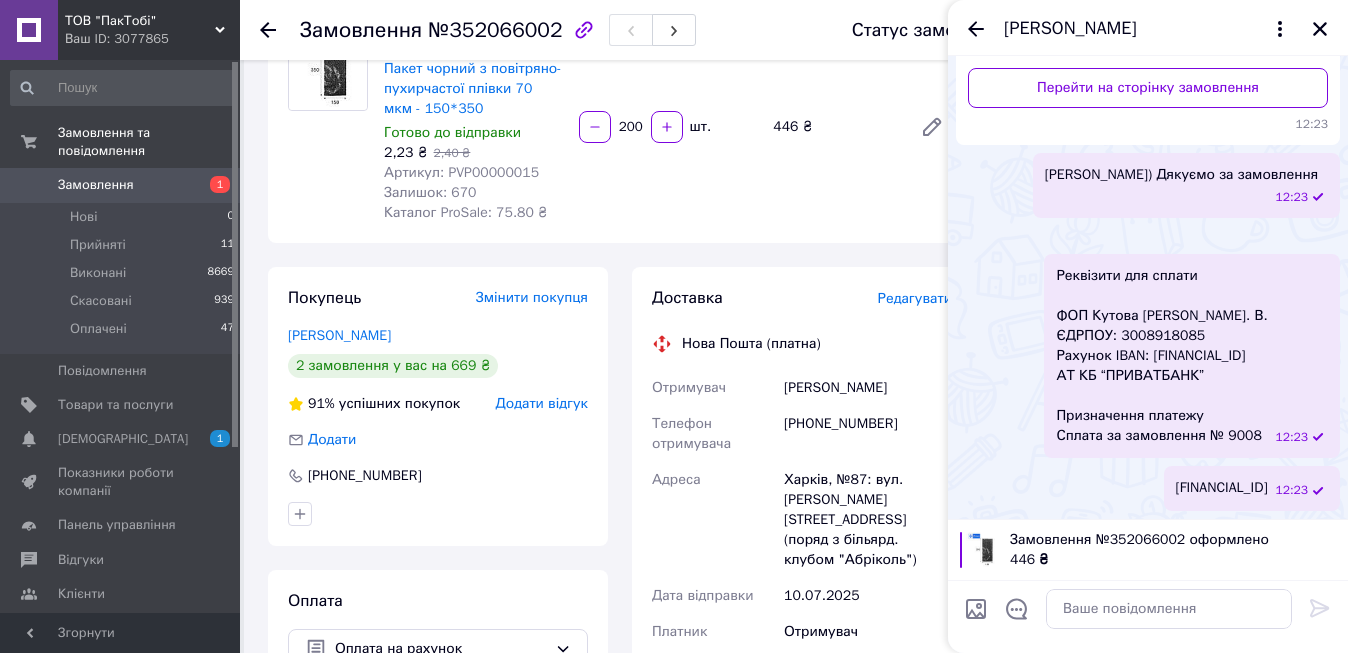 scroll, scrollTop: 0, scrollLeft: 0, axis: both 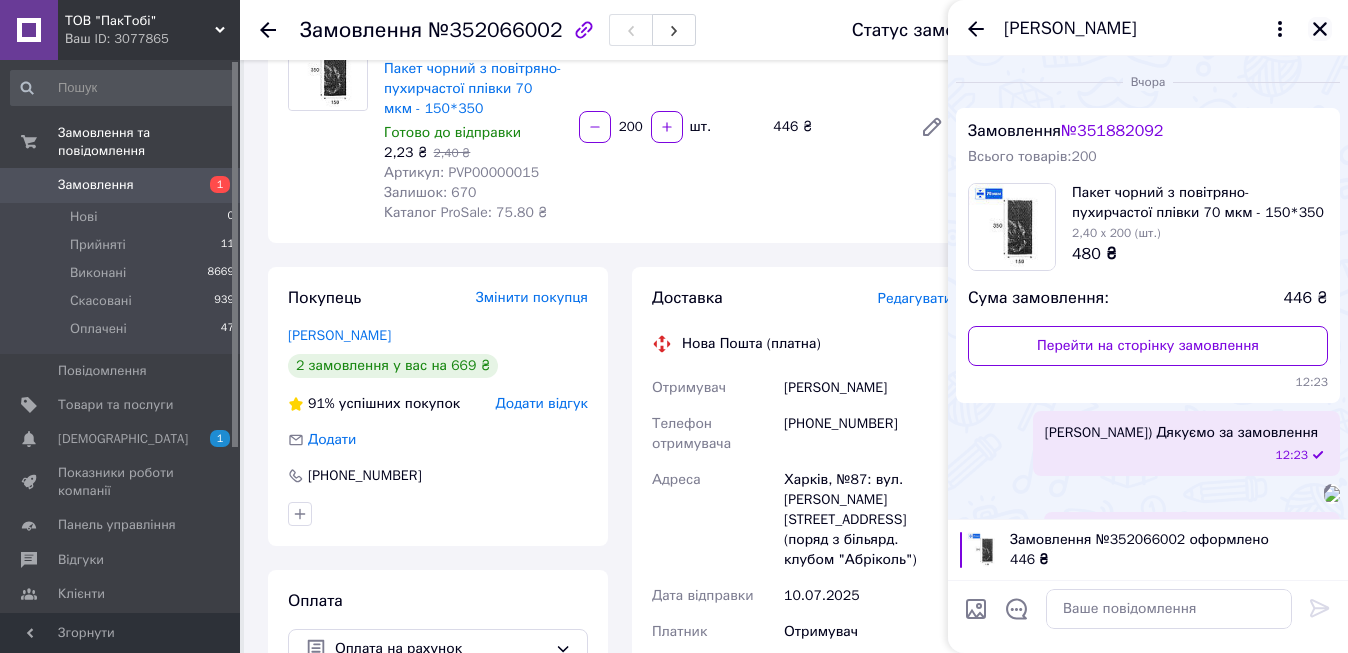 click 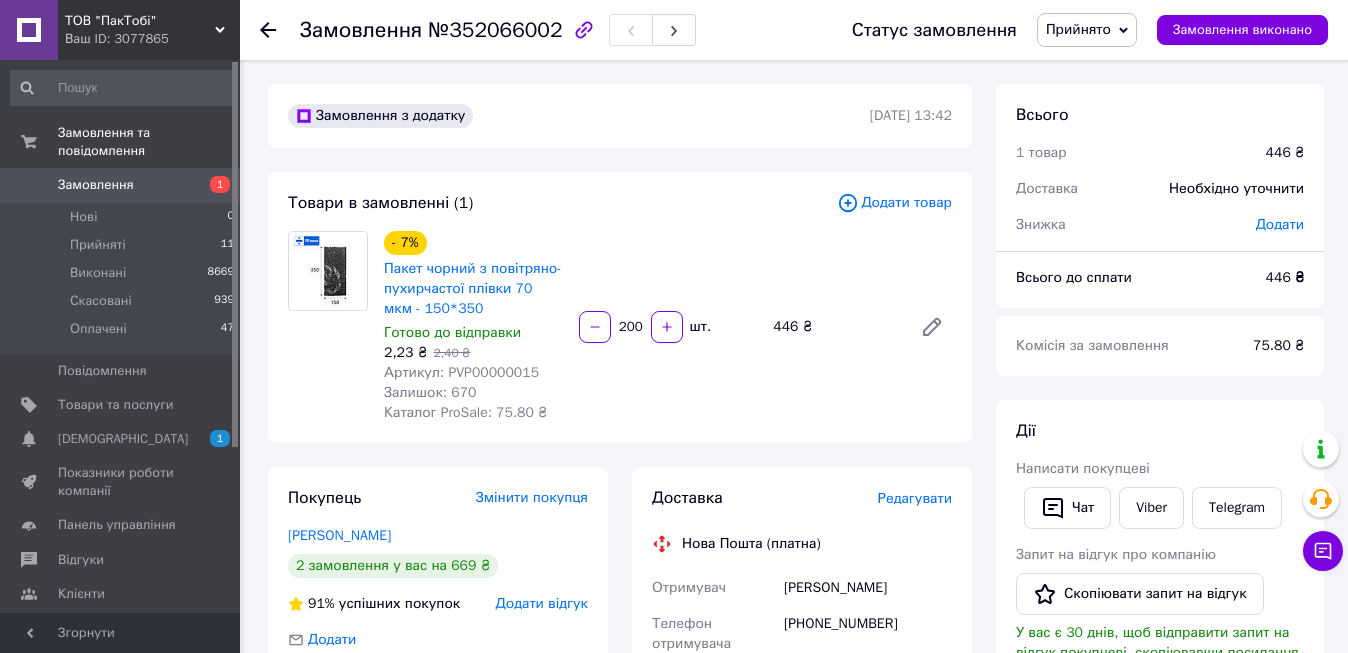 scroll, scrollTop: 100, scrollLeft: 0, axis: vertical 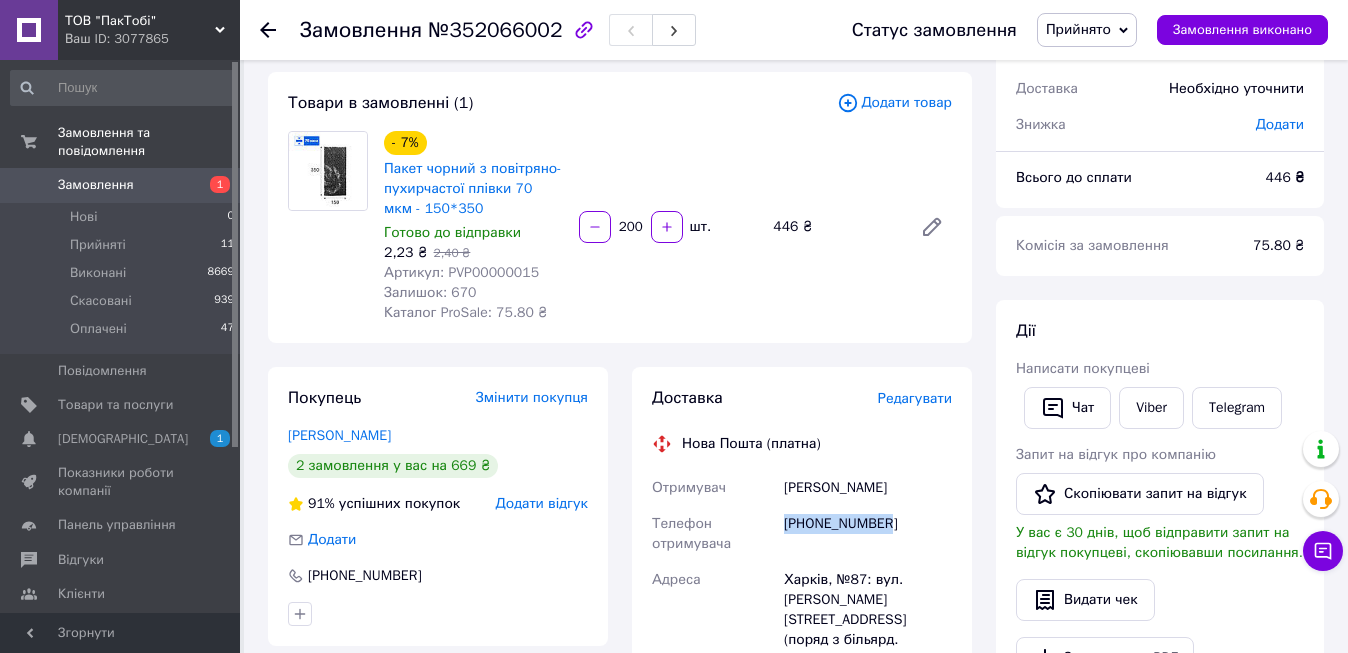 drag, startPoint x: 812, startPoint y: 520, endPoint x: 905, endPoint y: 523, distance: 93.04838 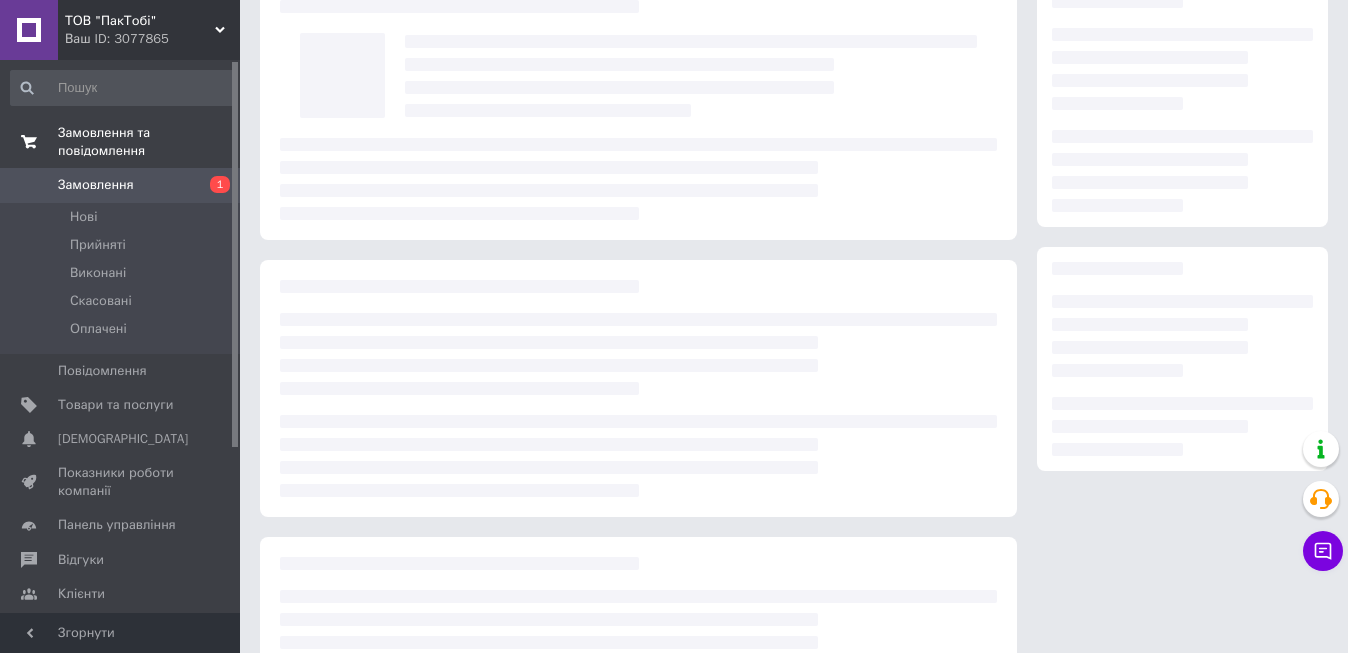 scroll, scrollTop: 100, scrollLeft: 0, axis: vertical 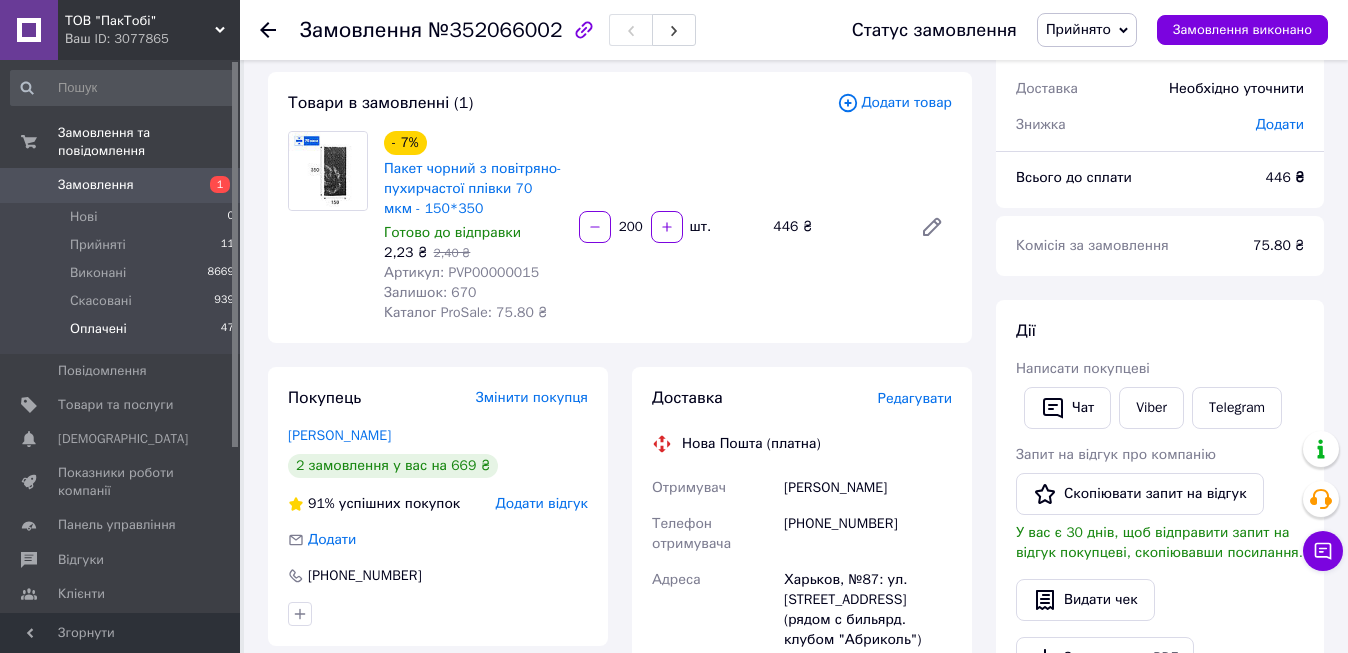 click on "Оплачені" at bounding box center (98, 329) 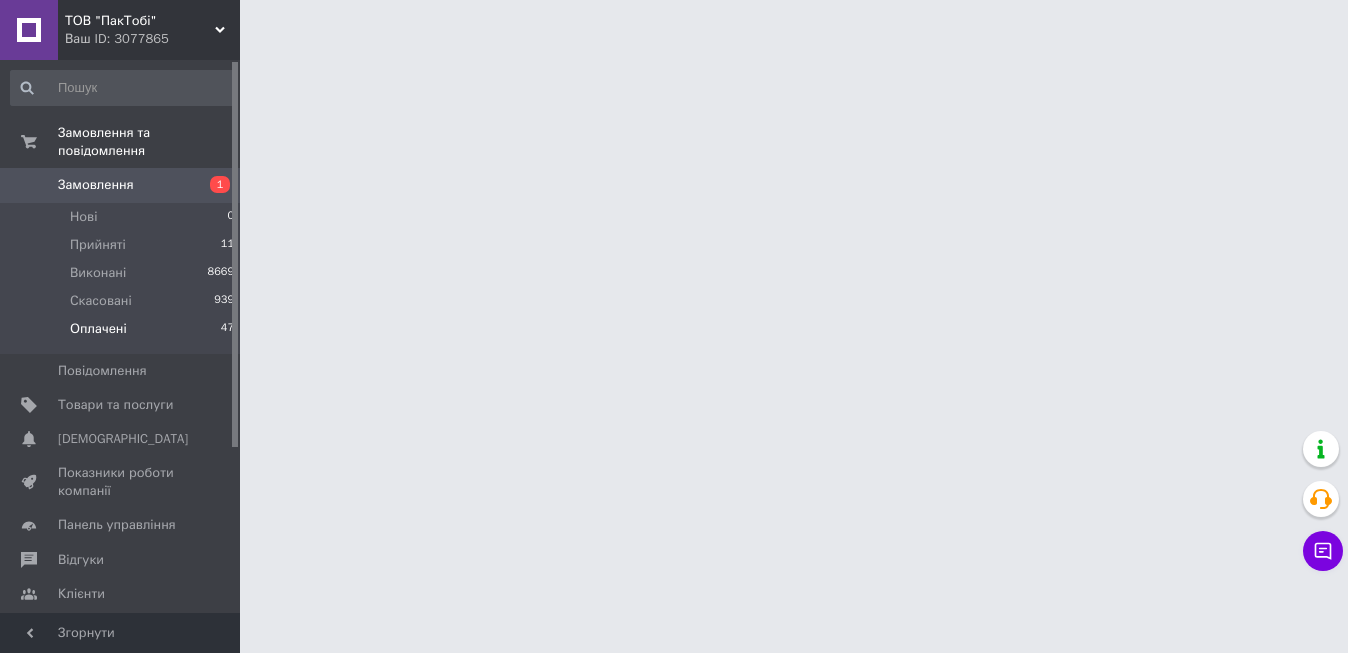scroll, scrollTop: 0, scrollLeft: 0, axis: both 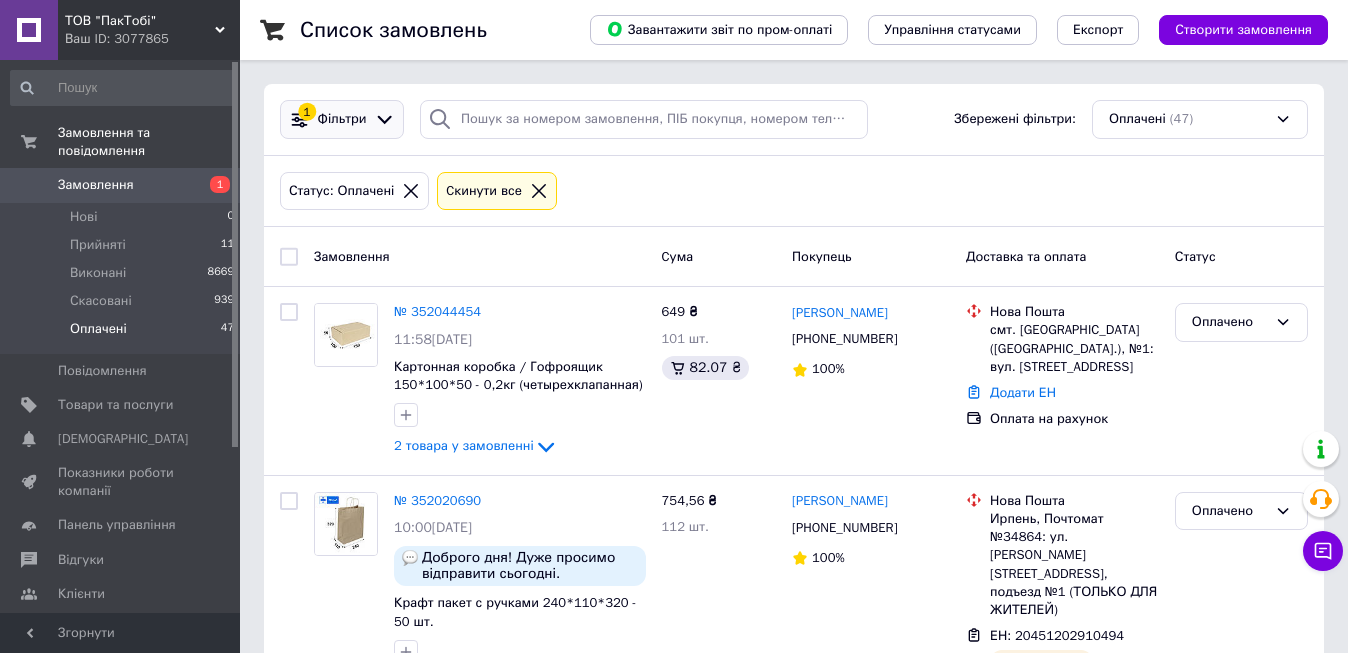 click 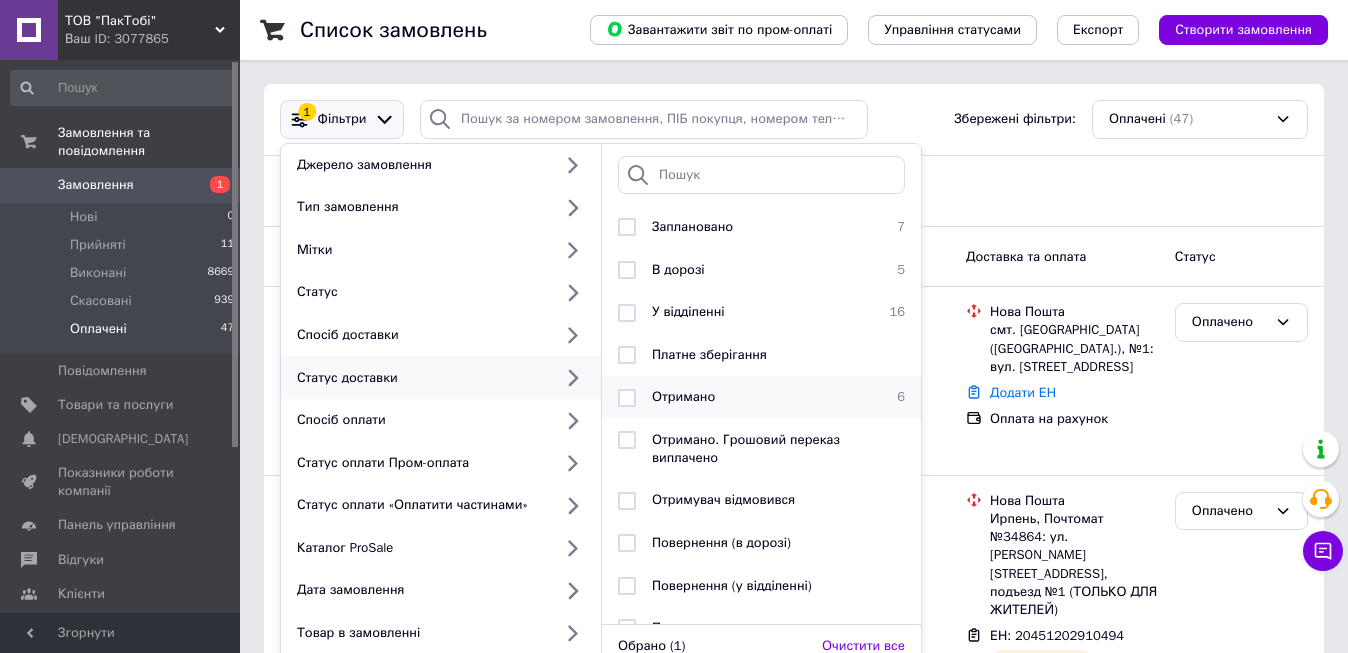 click on "Отримано" at bounding box center [683, 396] 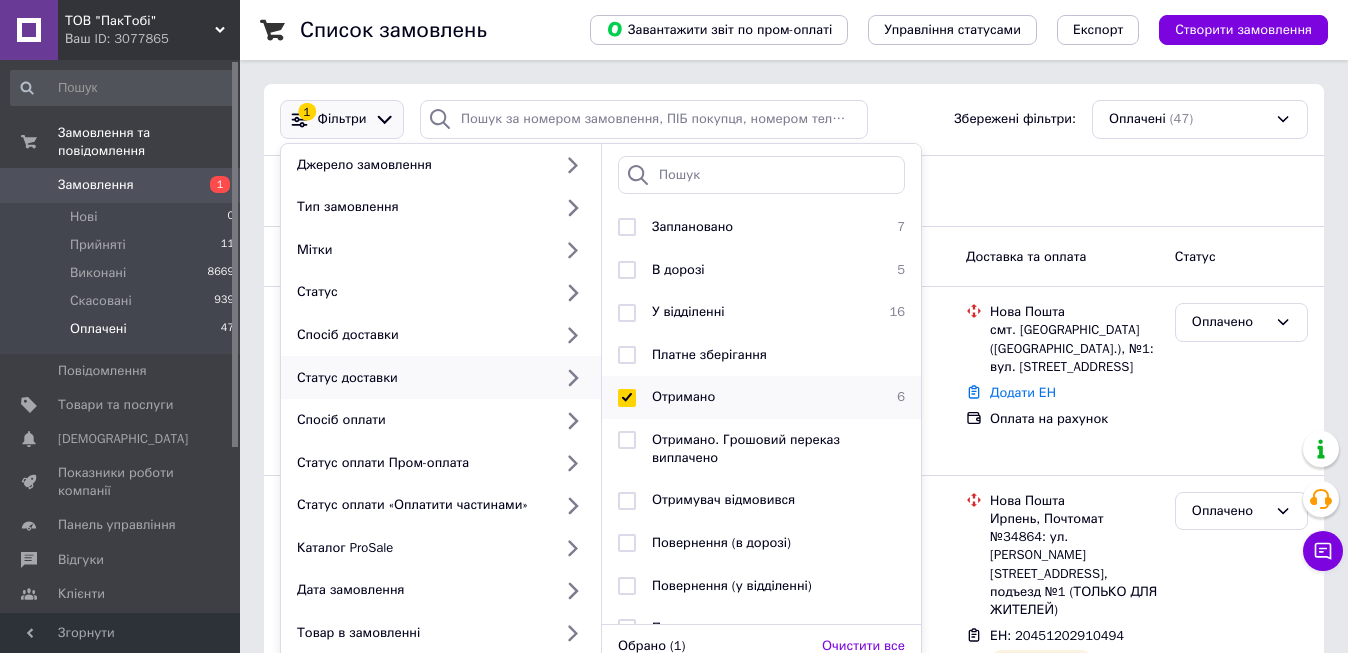 checkbox on "true" 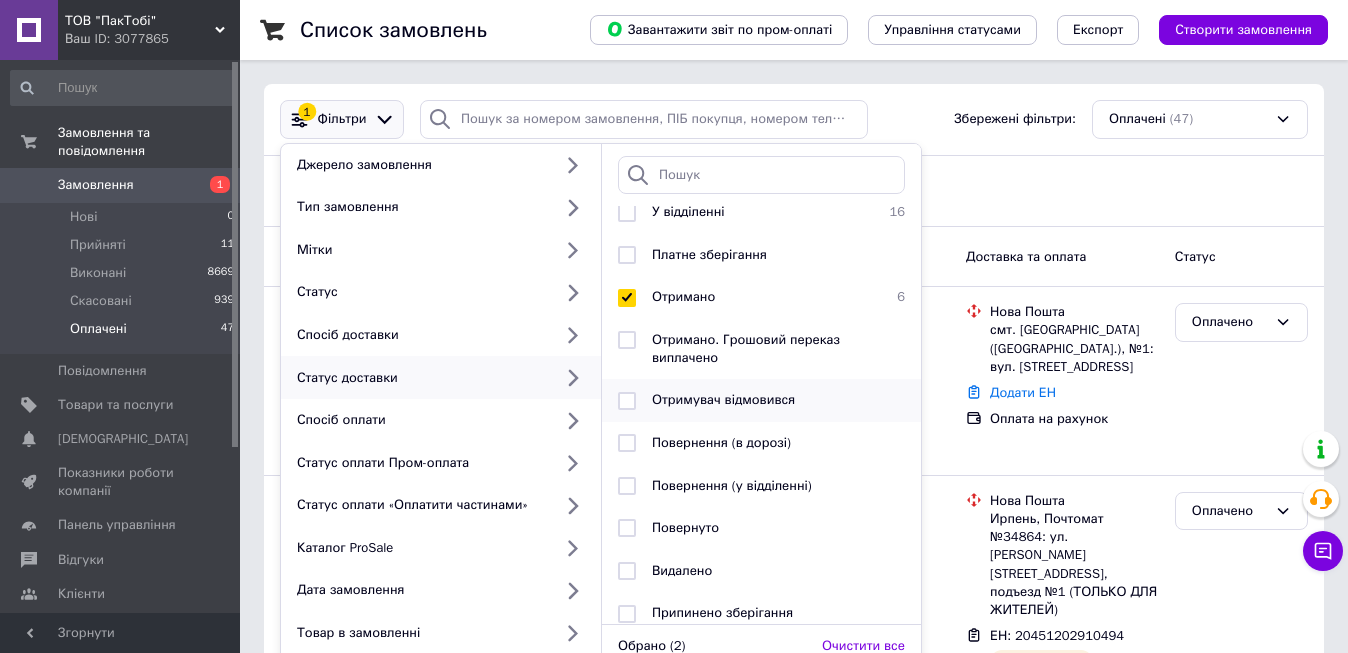 scroll, scrollTop: 110, scrollLeft: 0, axis: vertical 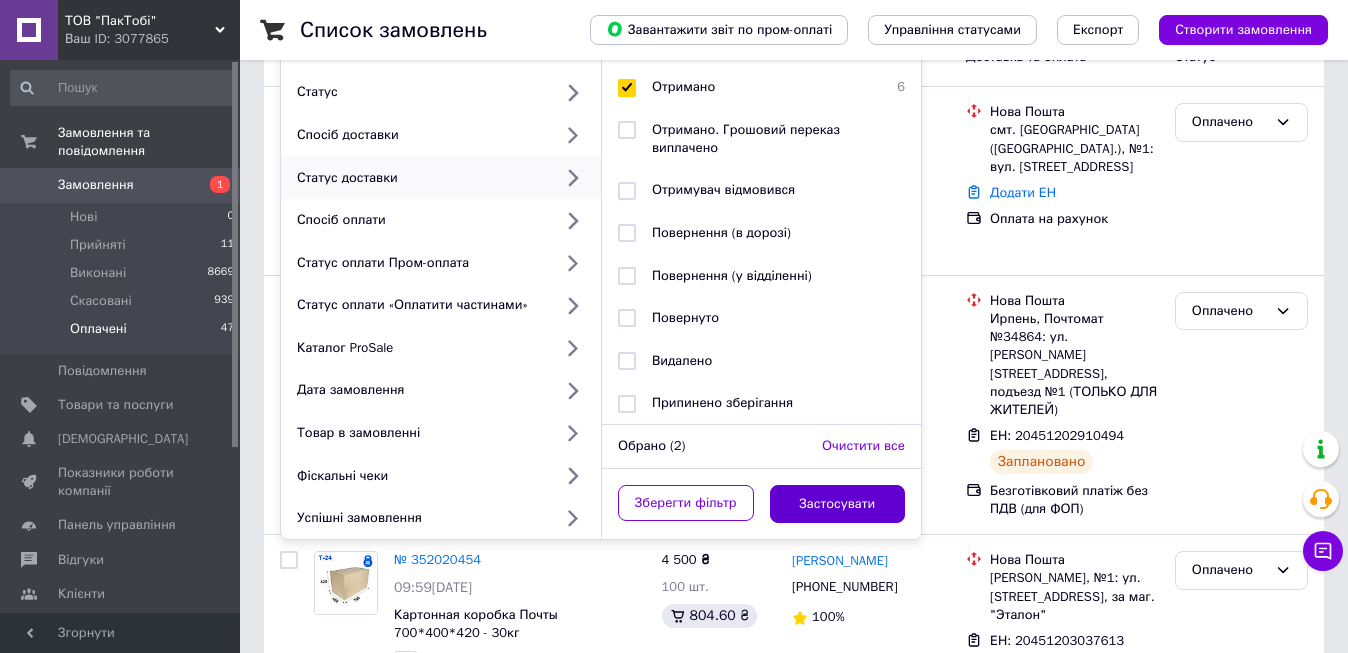 click on "Застосувати" at bounding box center [838, 504] 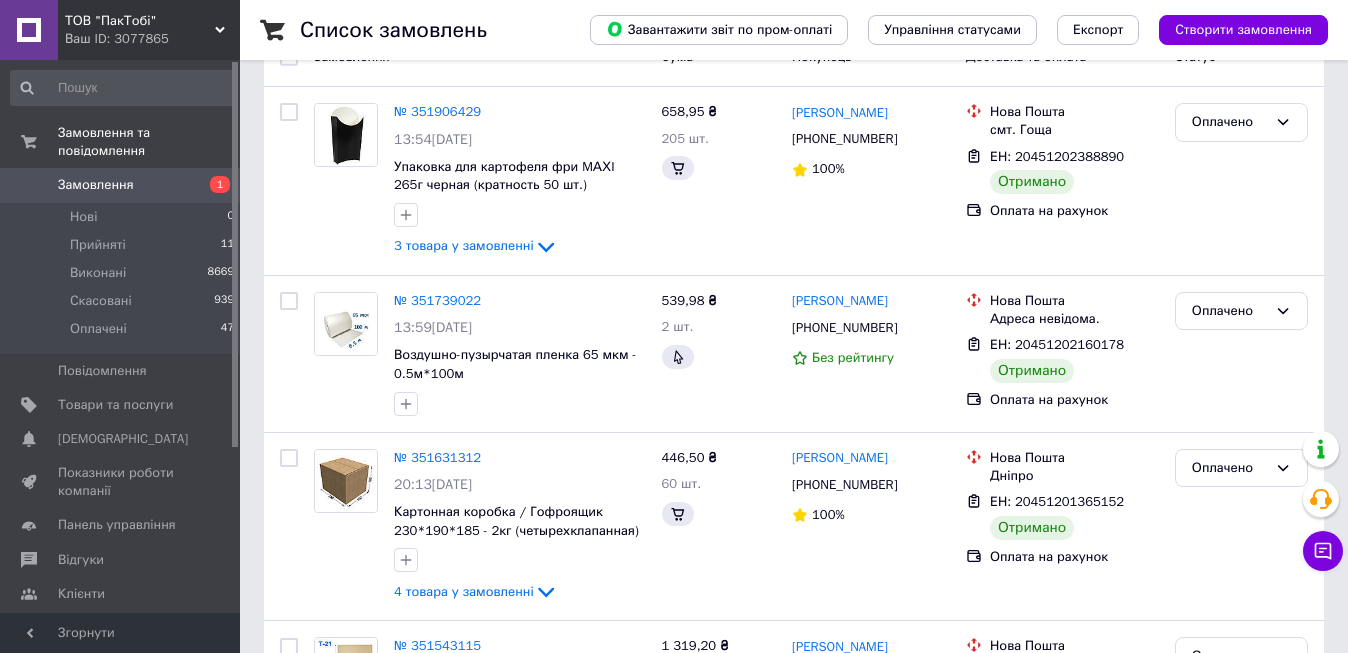 scroll, scrollTop: 0, scrollLeft: 0, axis: both 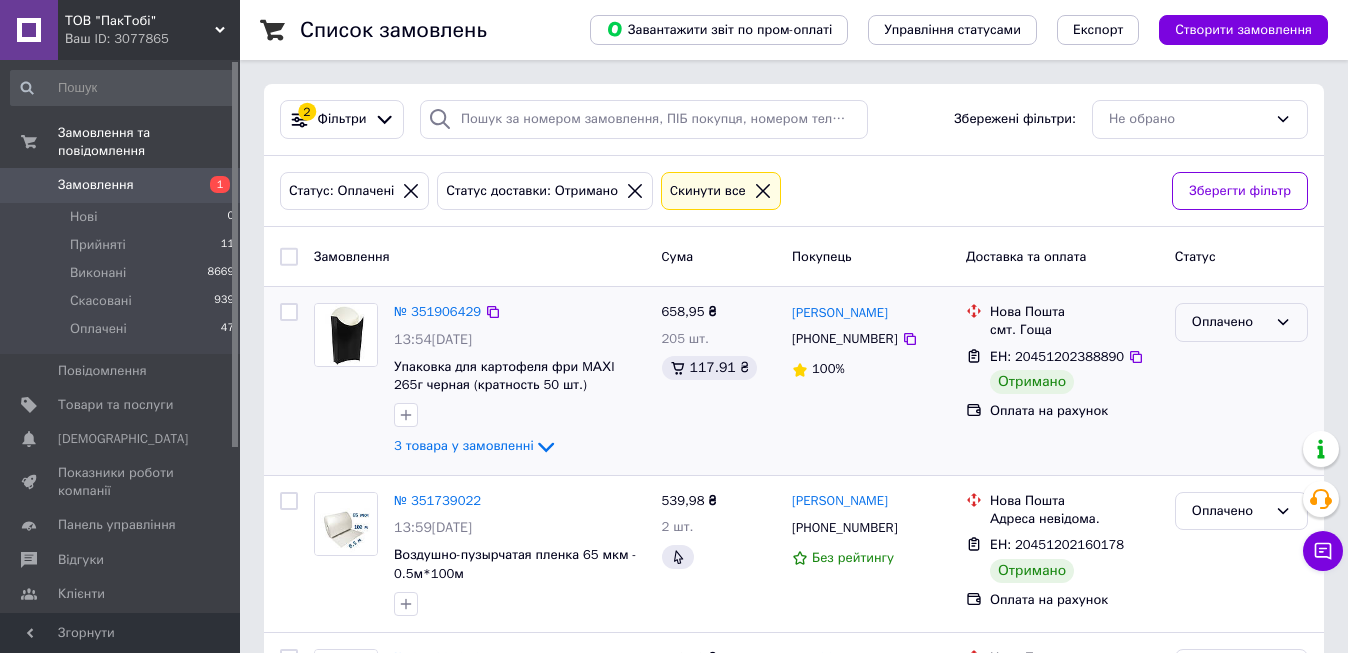 click on "Оплачено" at bounding box center (1229, 322) 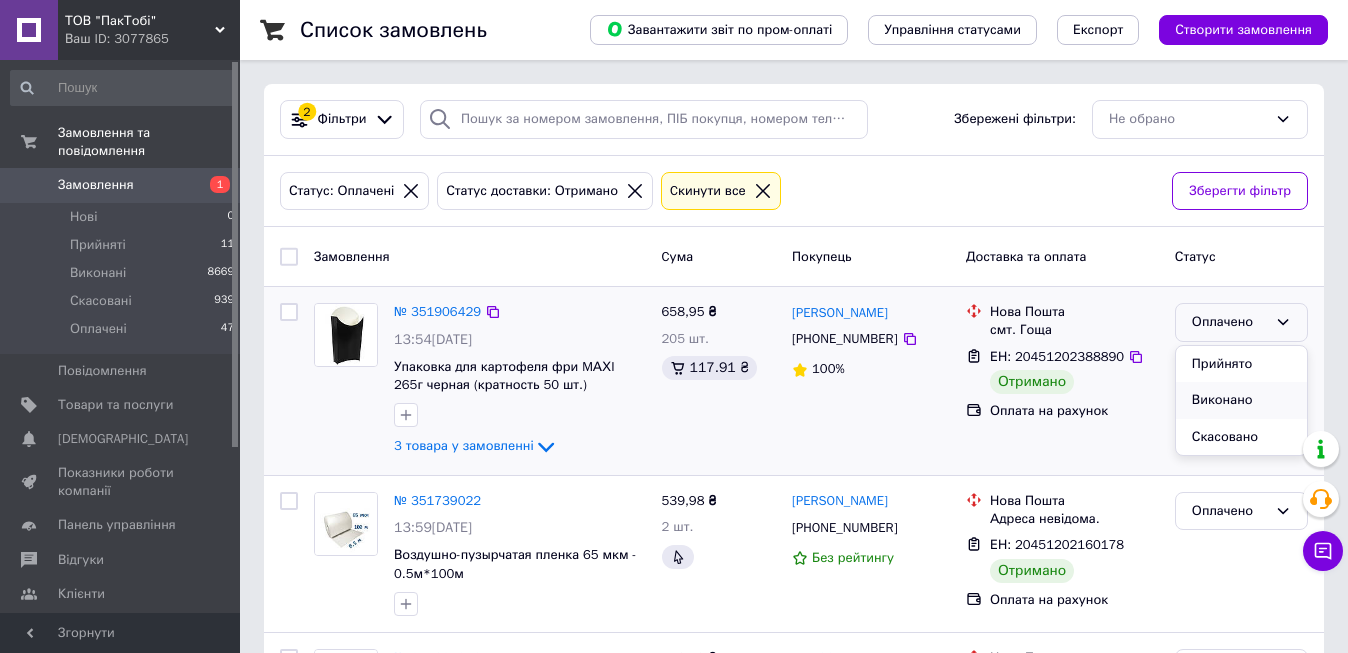 click on "Виконано" at bounding box center [1241, 400] 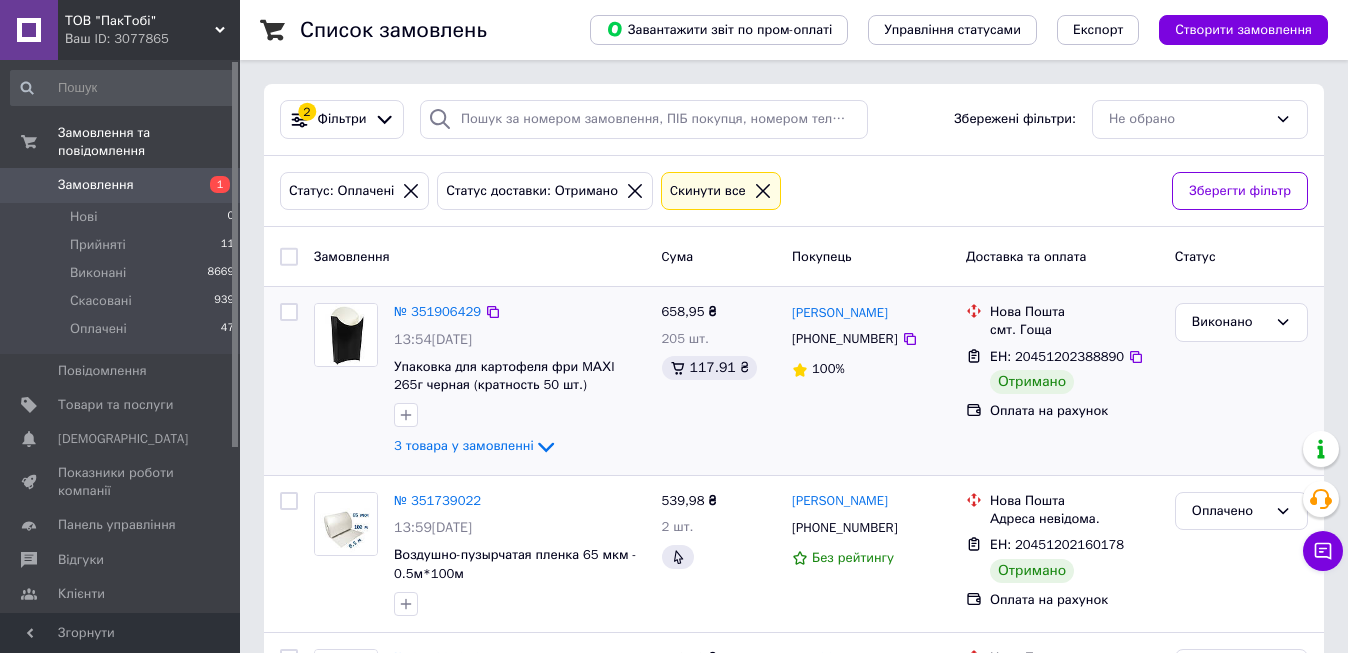 scroll, scrollTop: 200, scrollLeft: 0, axis: vertical 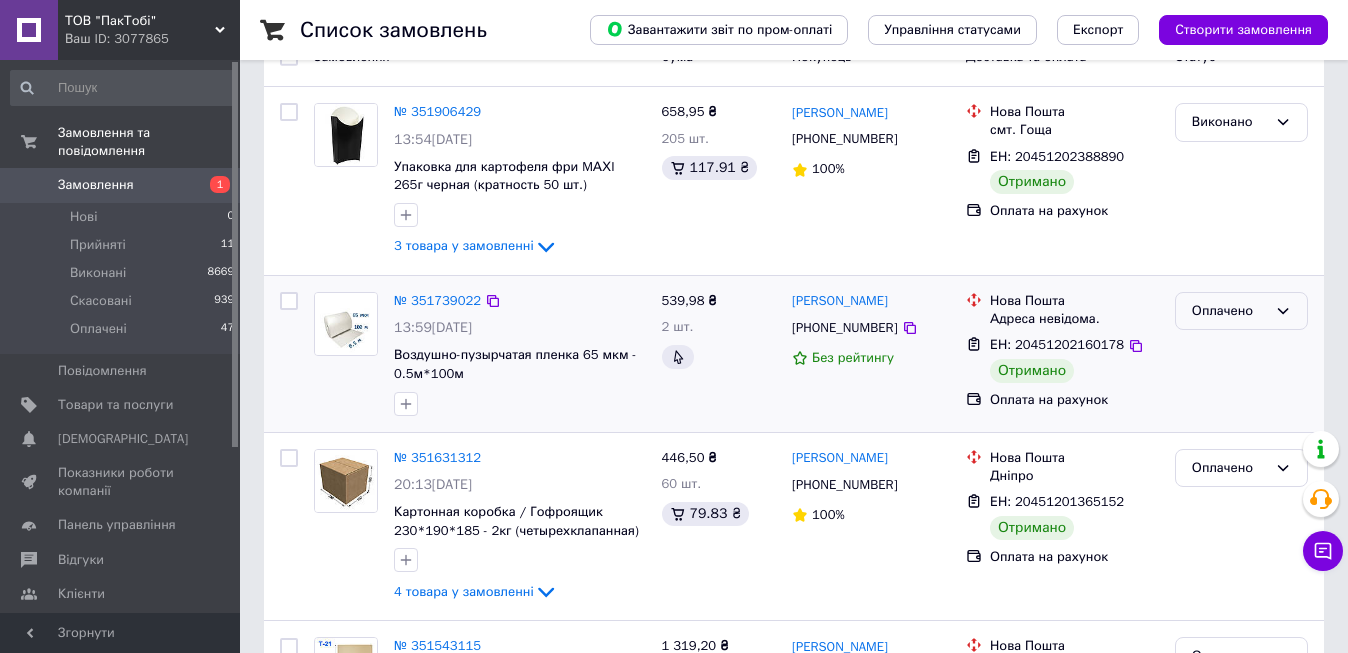 click on "Оплачено" at bounding box center (1229, 311) 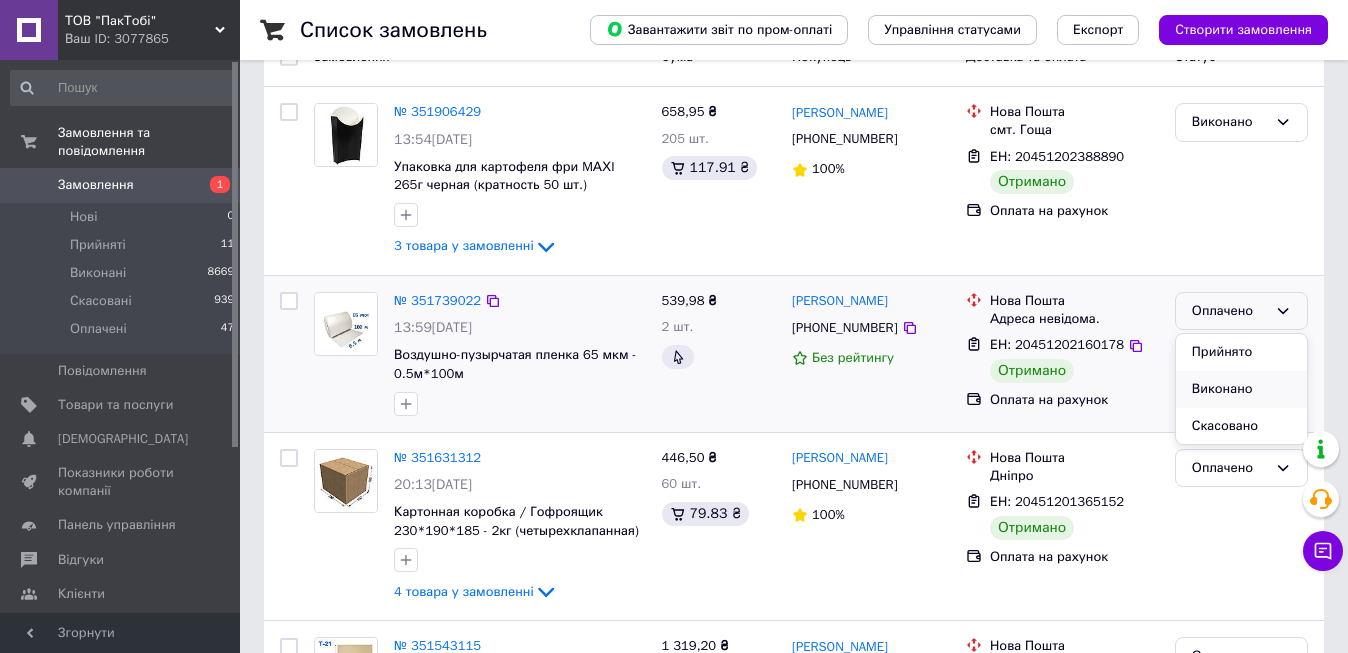 click on "Виконано" at bounding box center (1241, 389) 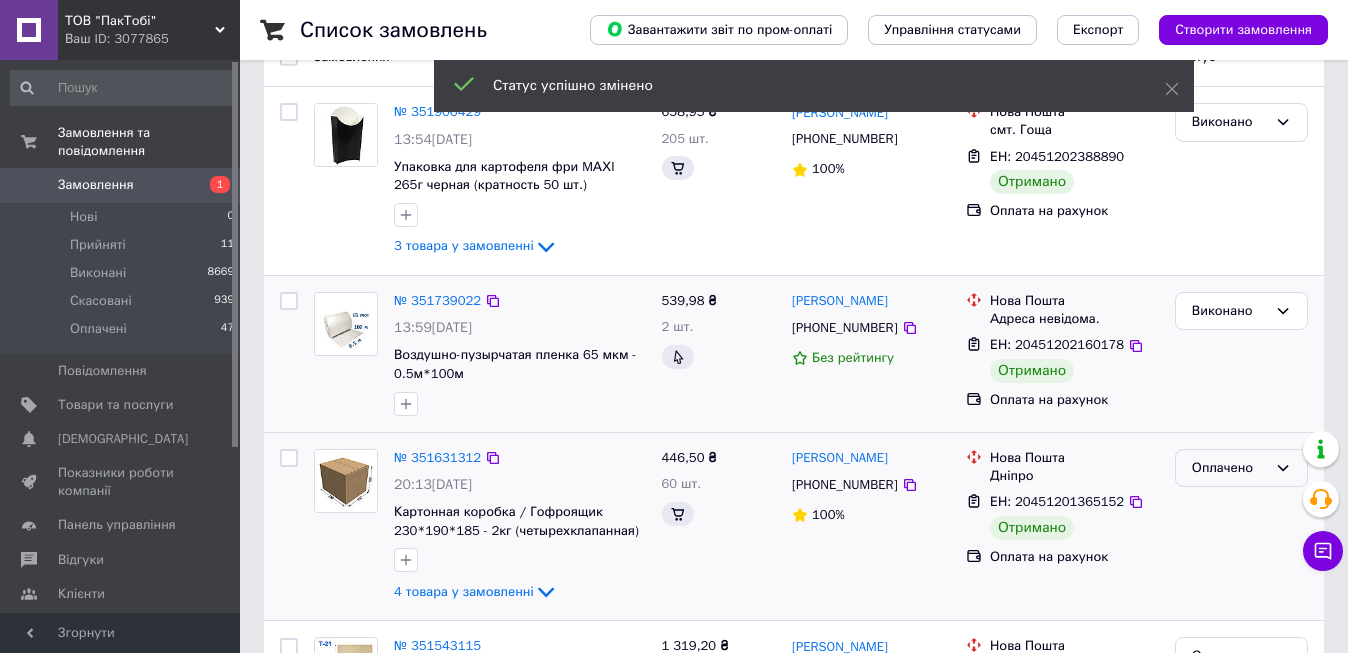 click on "Оплачено" at bounding box center (1229, 468) 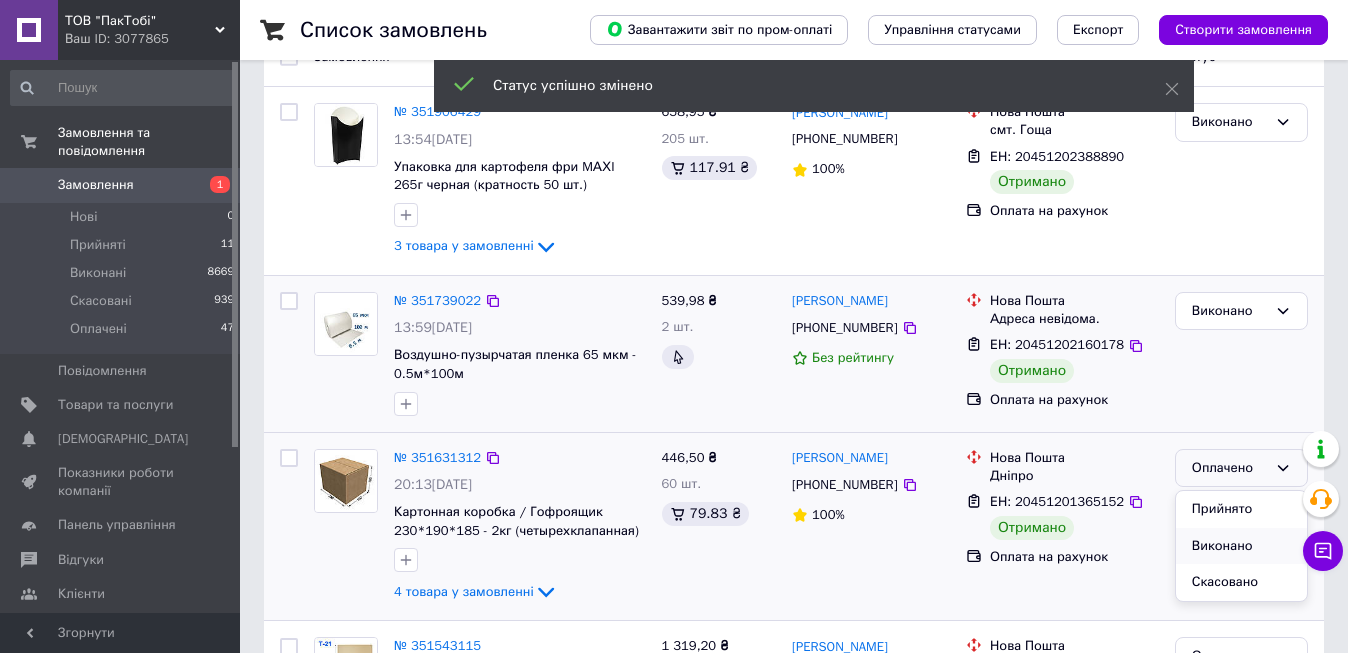 click on "Виконано" at bounding box center [1241, 546] 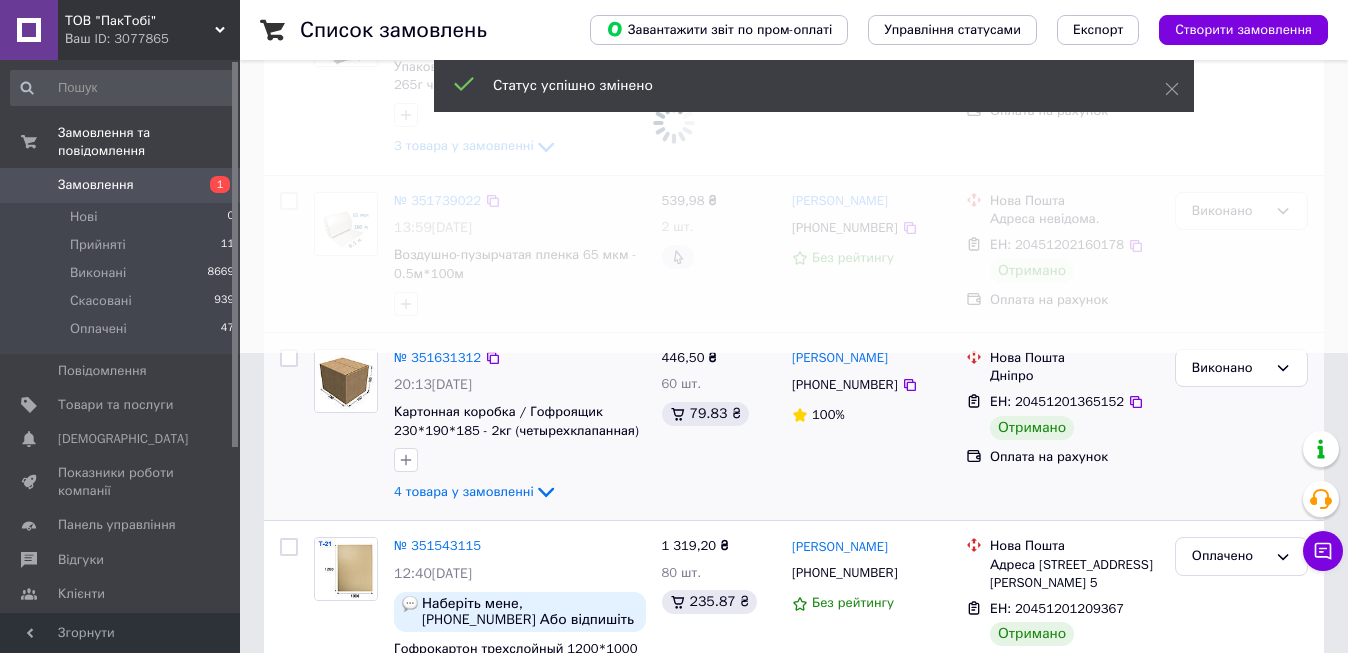 scroll, scrollTop: 400, scrollLeft: 0, axis: vertical 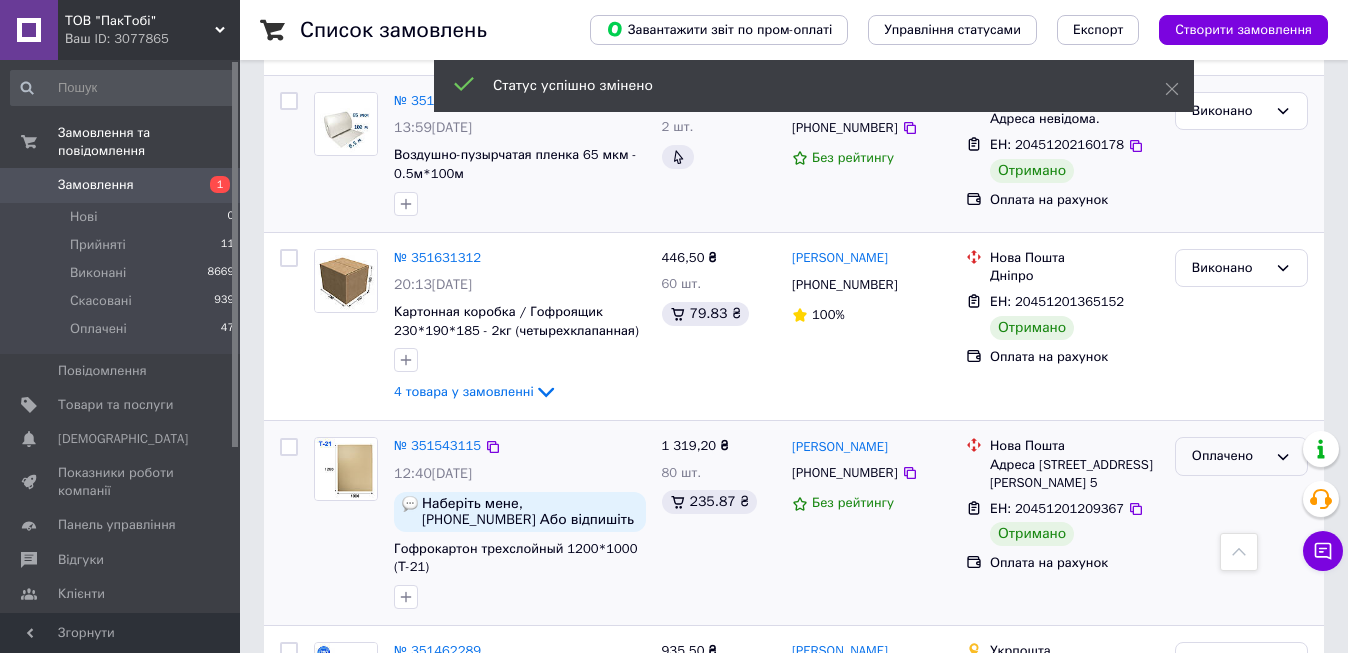 click on "Оплачено" at bounding box center (1229, 456) 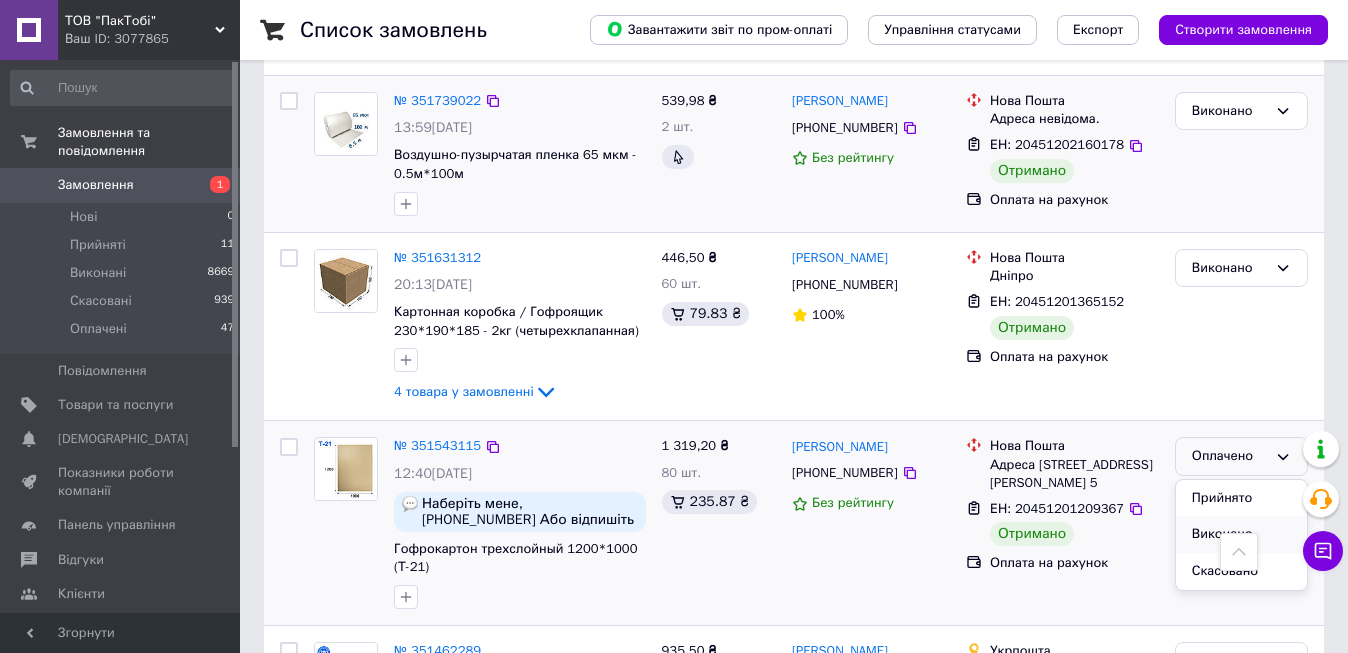 click on "Виконано" at bounding box center [1241, 534] 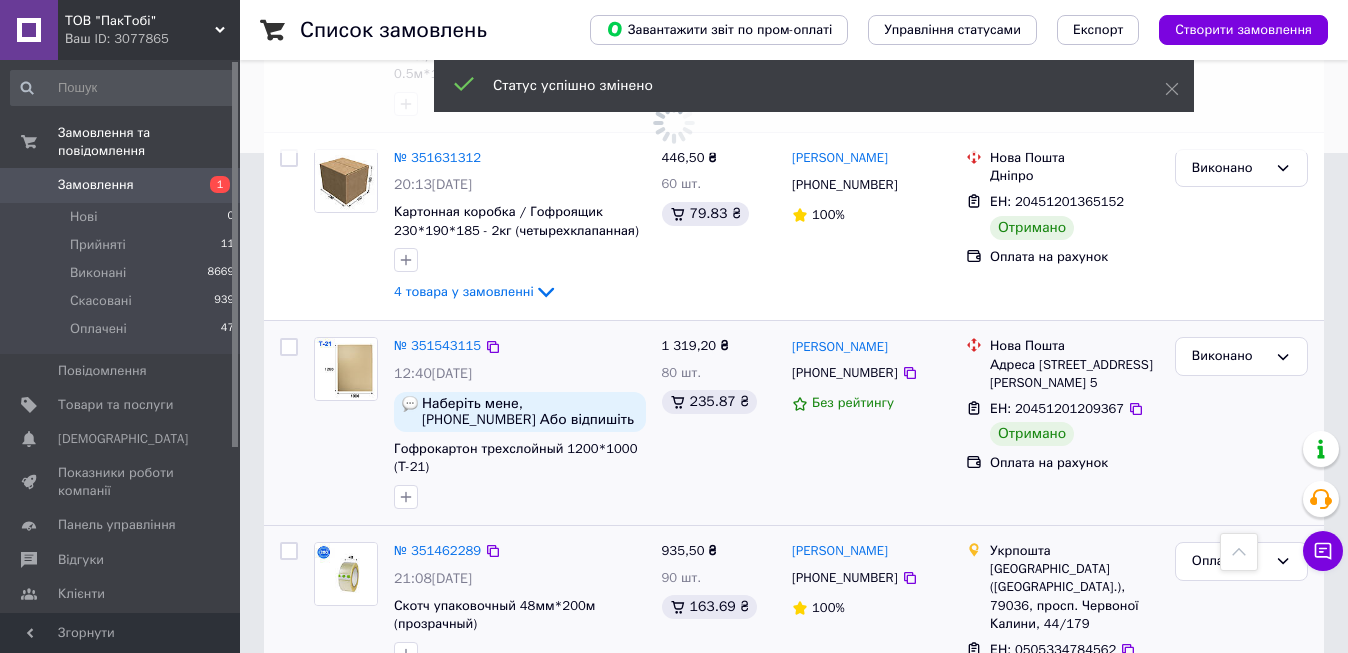 scroll, scrollTop: 600, scrollLeft: 0, axis: vertical 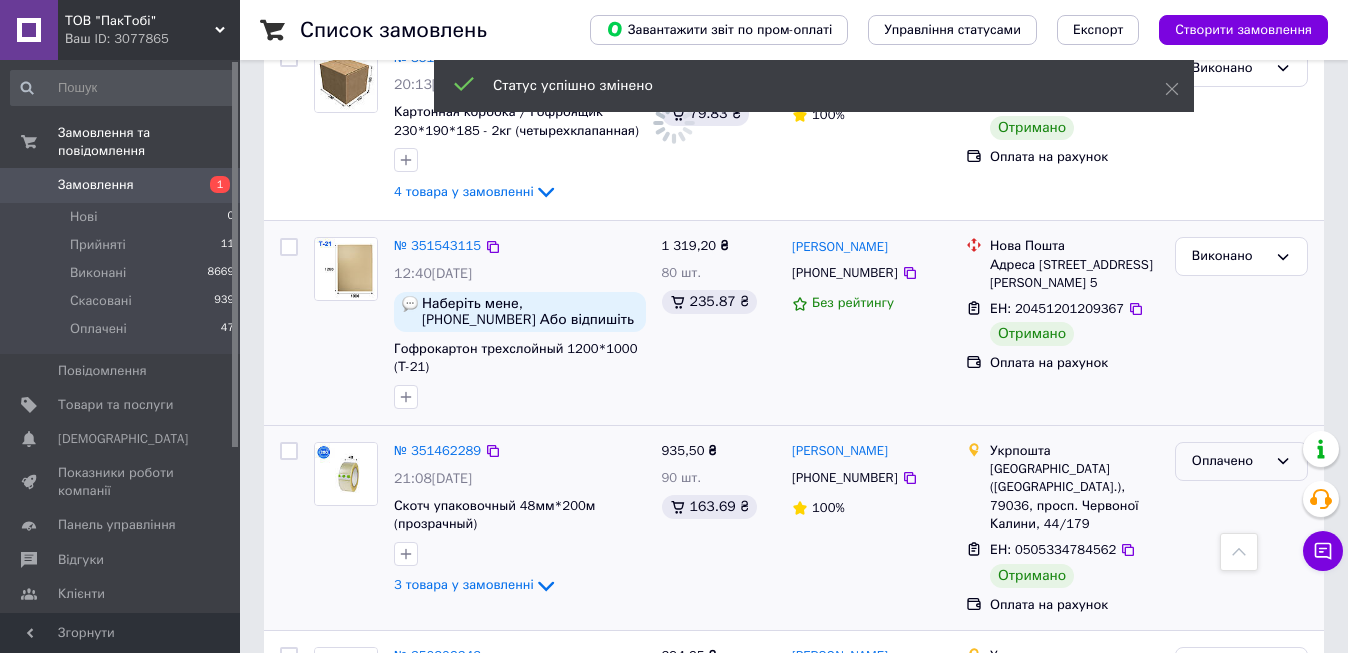 click on "Оплачено" at bounding box center (1229, 461) 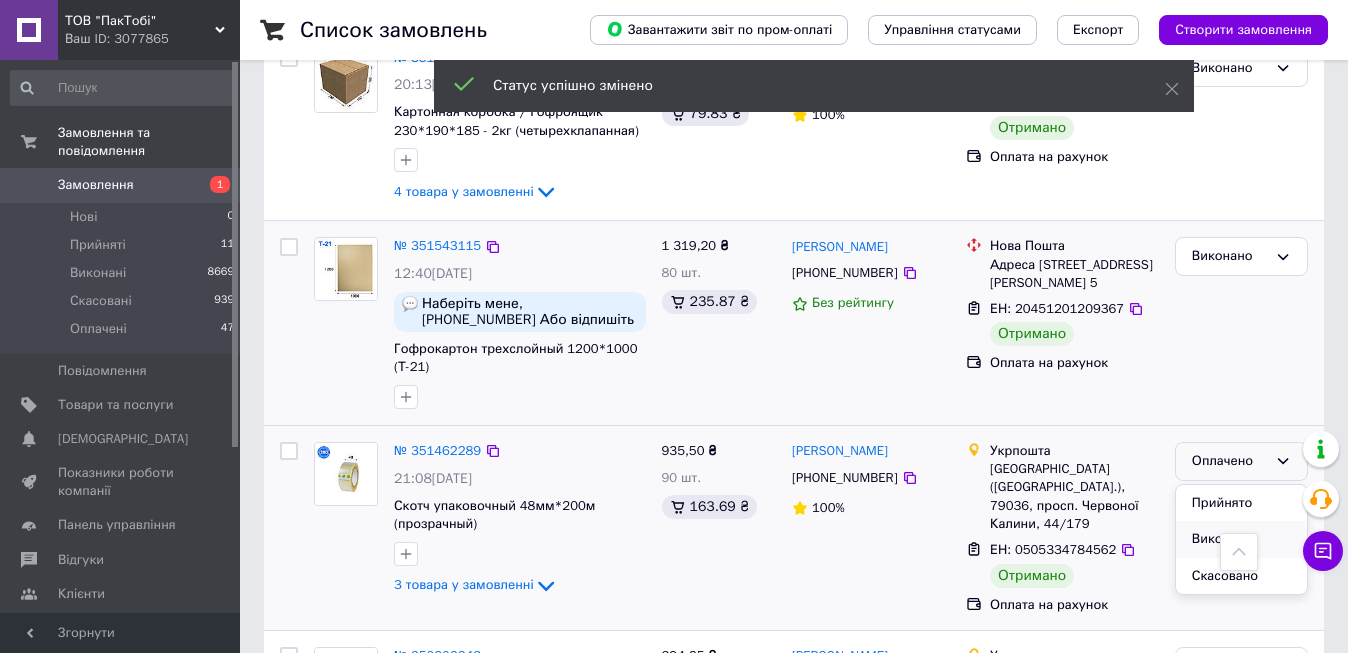 click on "Виконано" at bounding box center (1241, 539) 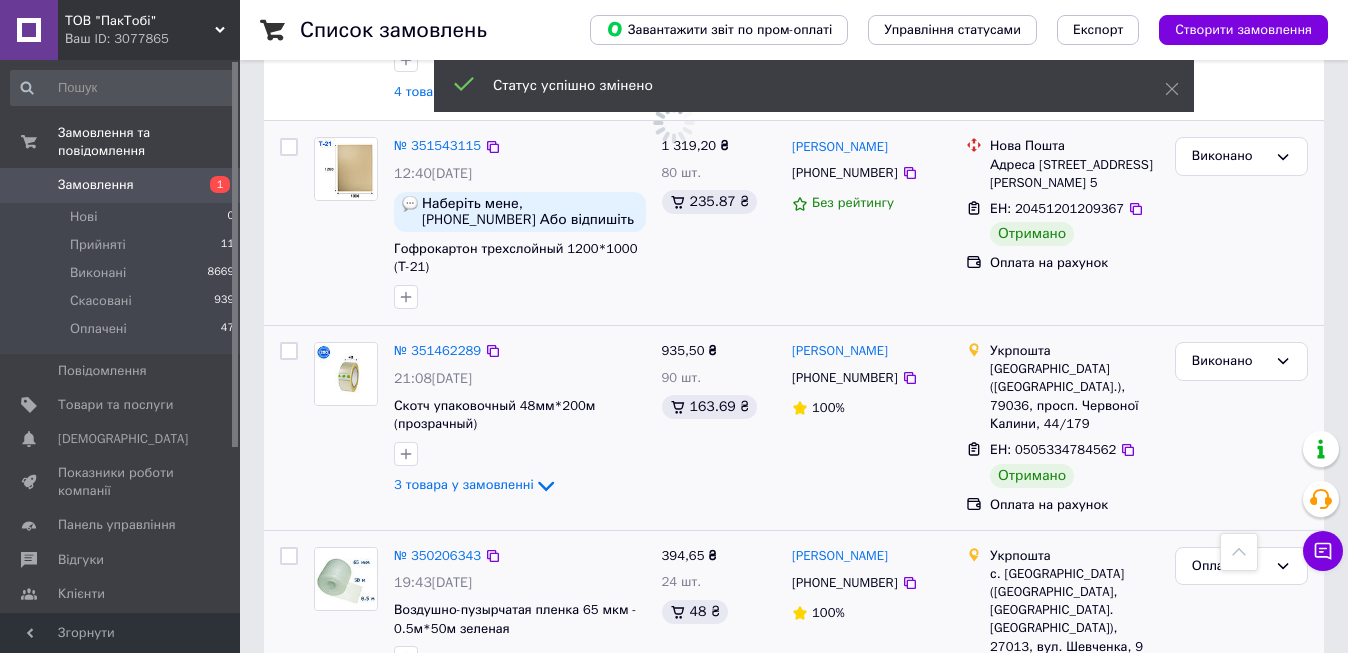scroll, scrollTop: 800, scrollLeft: 0, axis: vertical 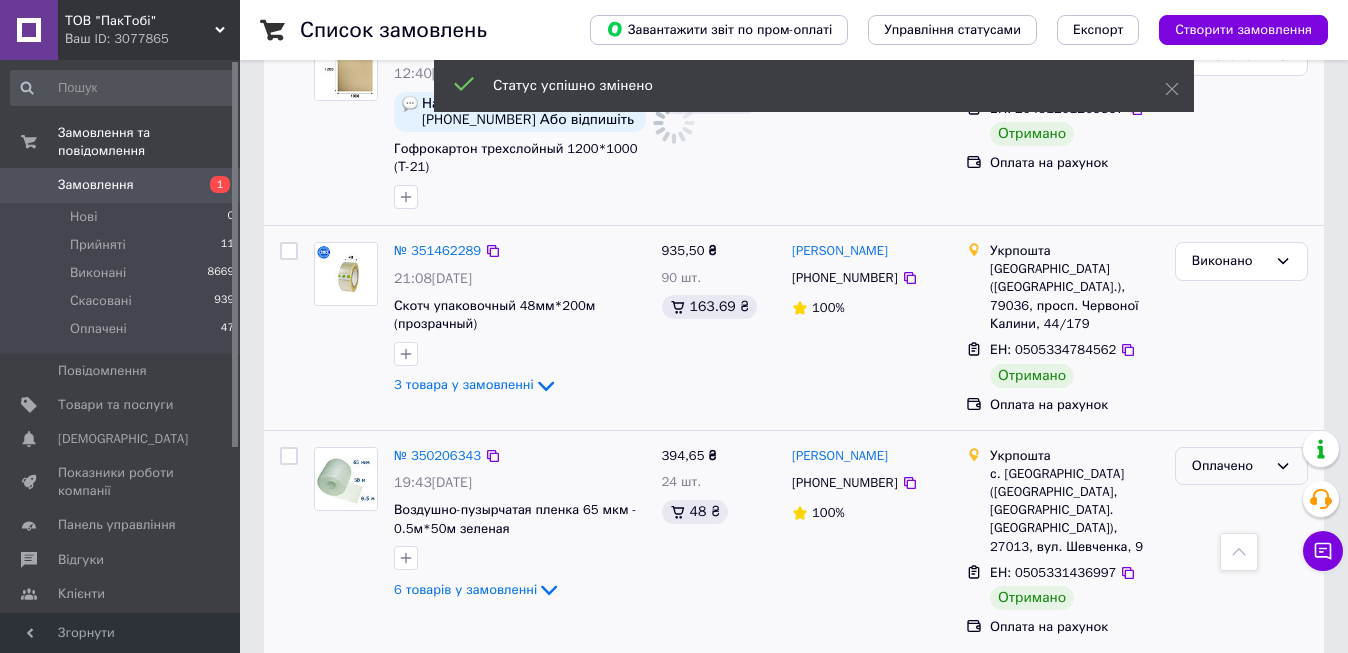 click on "Оплачено" at bounding box center (1229, 466) 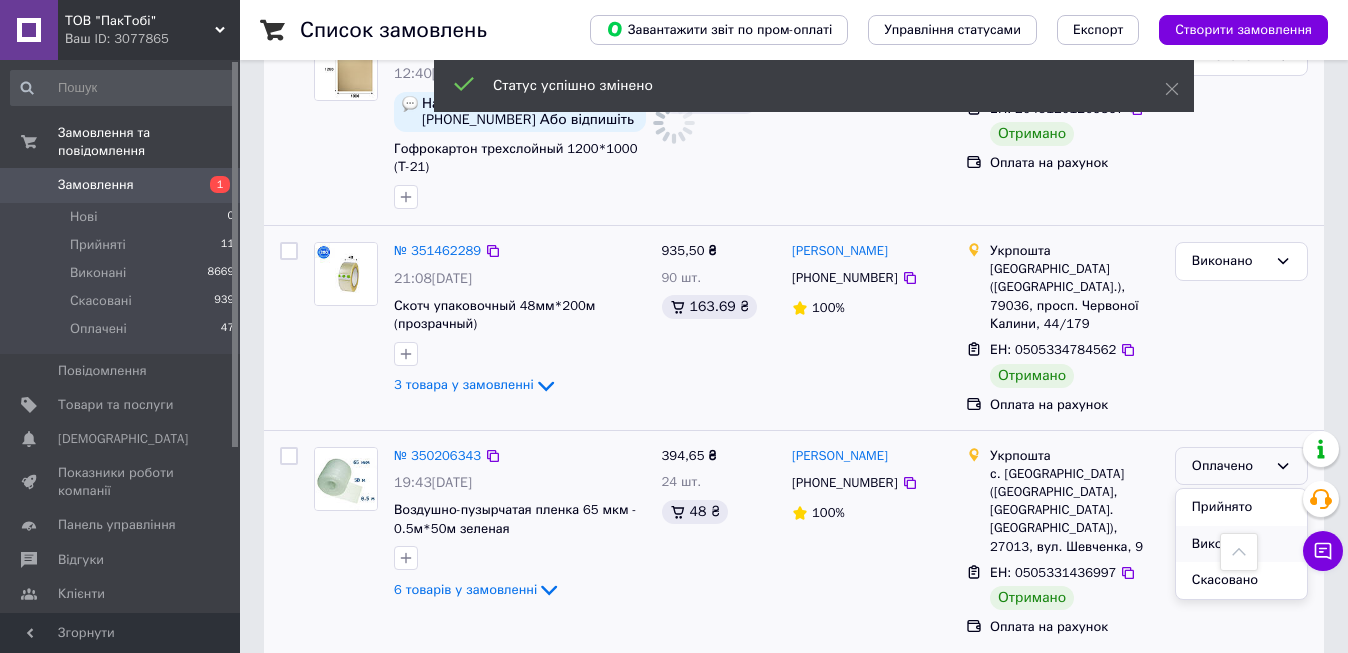 click on "Виконано" at bounding box center (1241, 544) 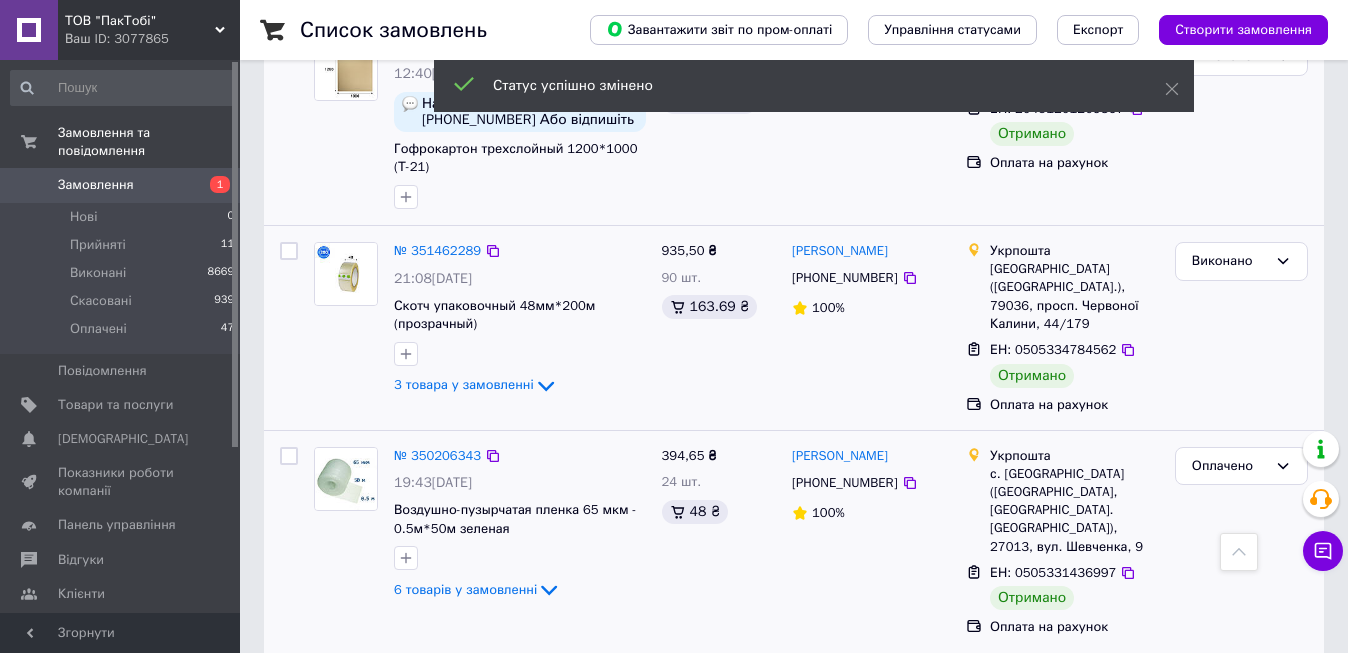 scroll, scrollTop: 807, scrollLeft: 0, axis: vertical 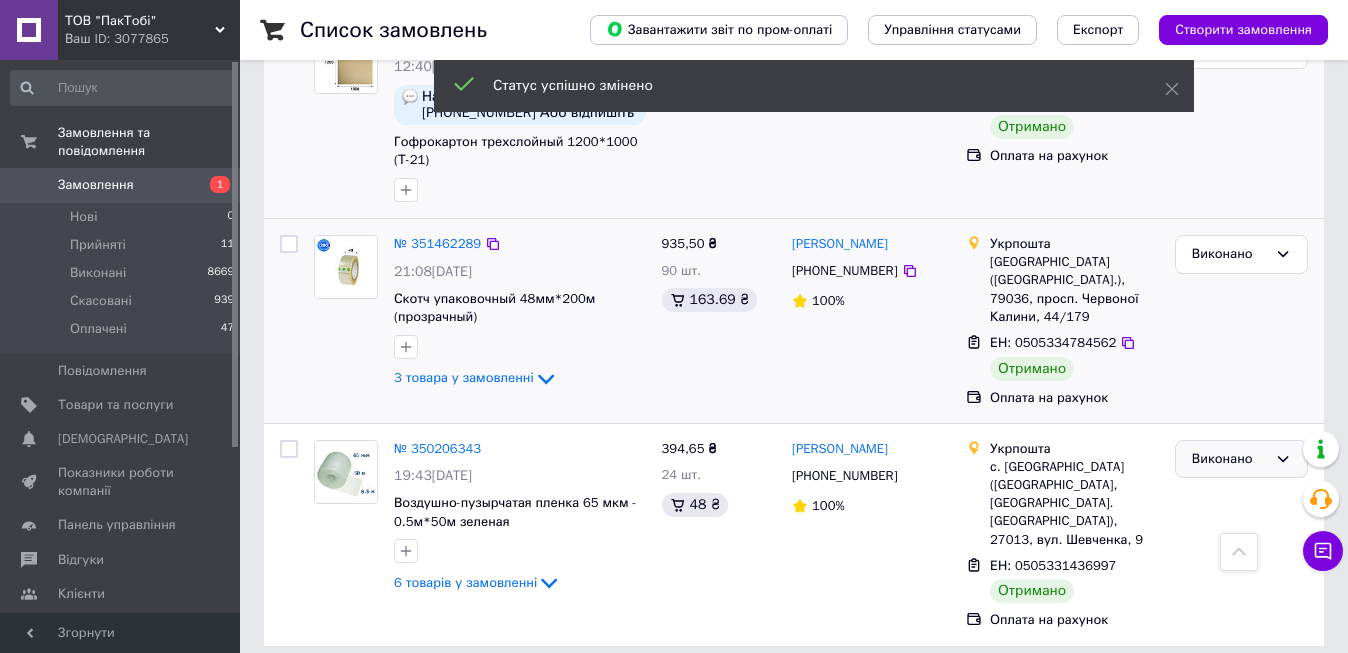 click on "Виконано" at bounding box center [1229, 459] 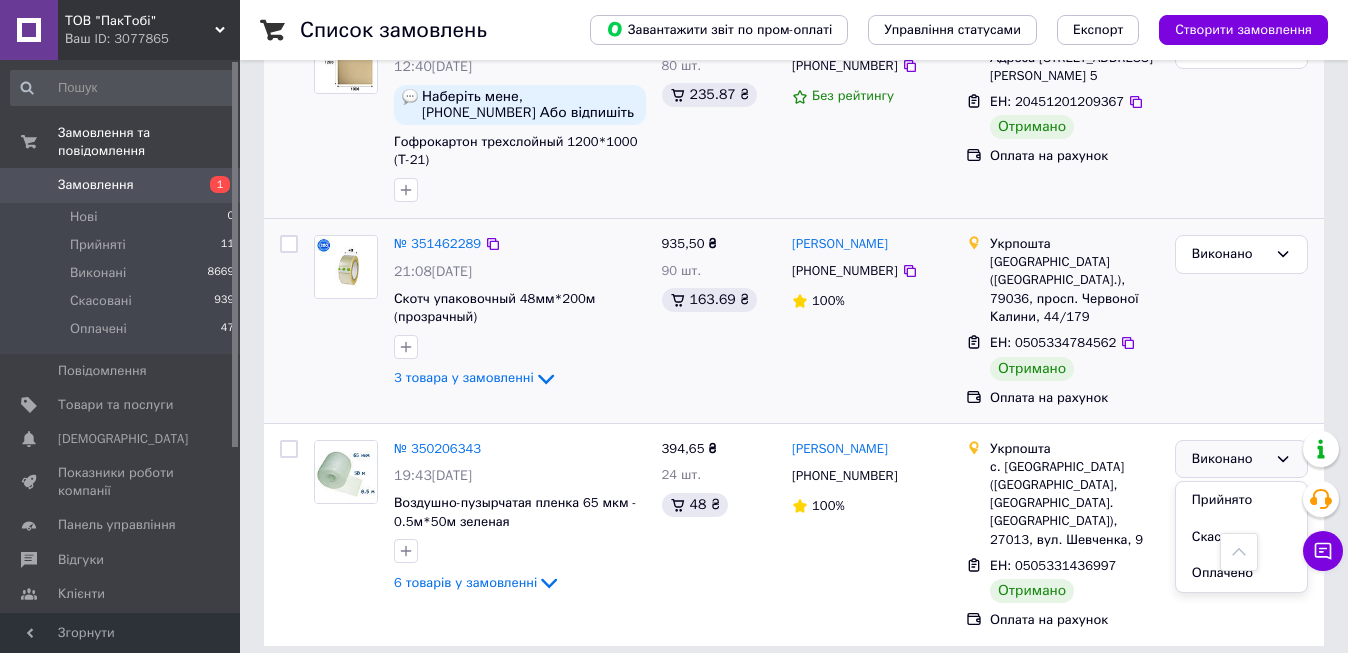 click on "ЕН: 0505334784562 Отримано" at bounding box center (1074, 357) 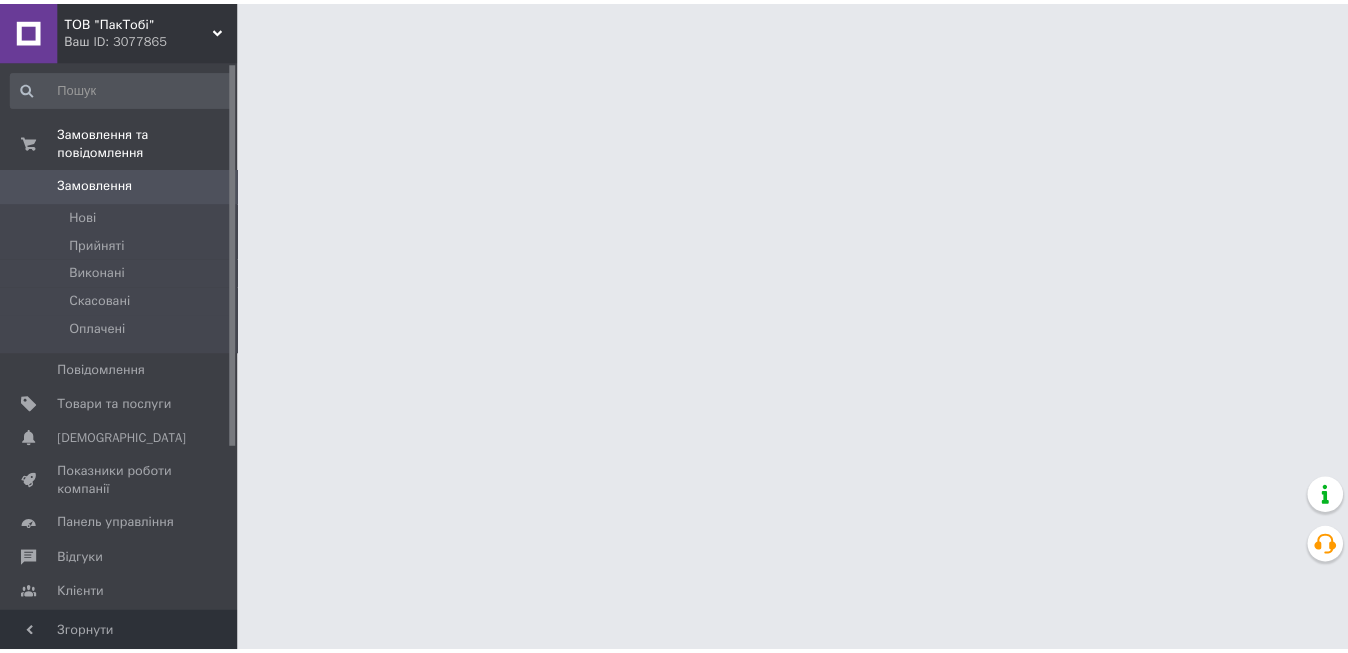 scroll, scrollTop: 0, scrollLeft: 0, axis: both 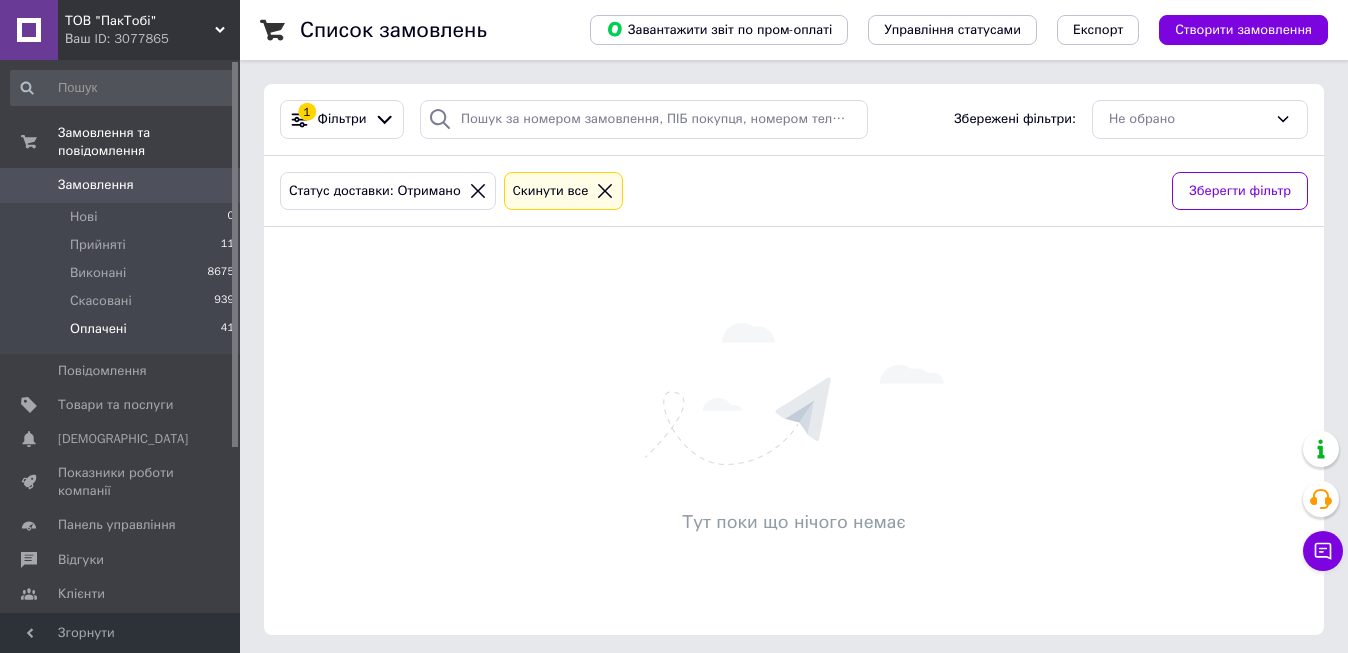 click on "Оплачені" at bounding box center (98, 329) 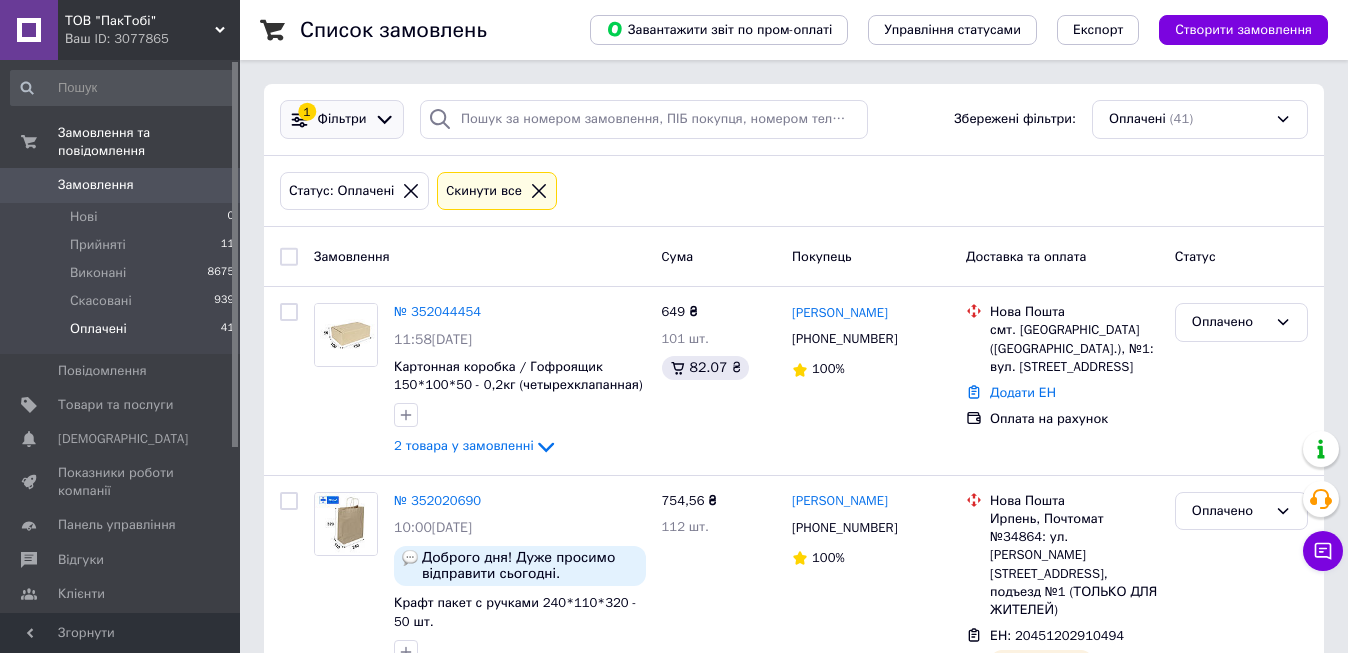 click 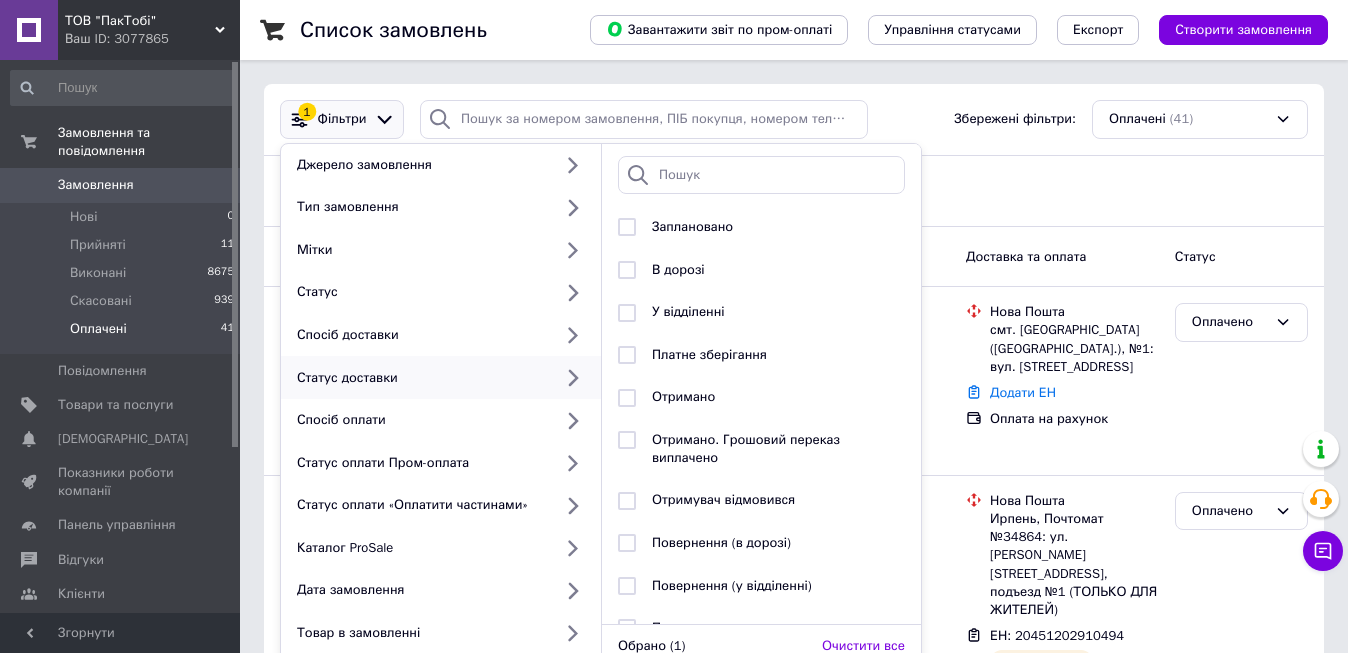 click on "Оплачені" at bounding box center [98, 329] 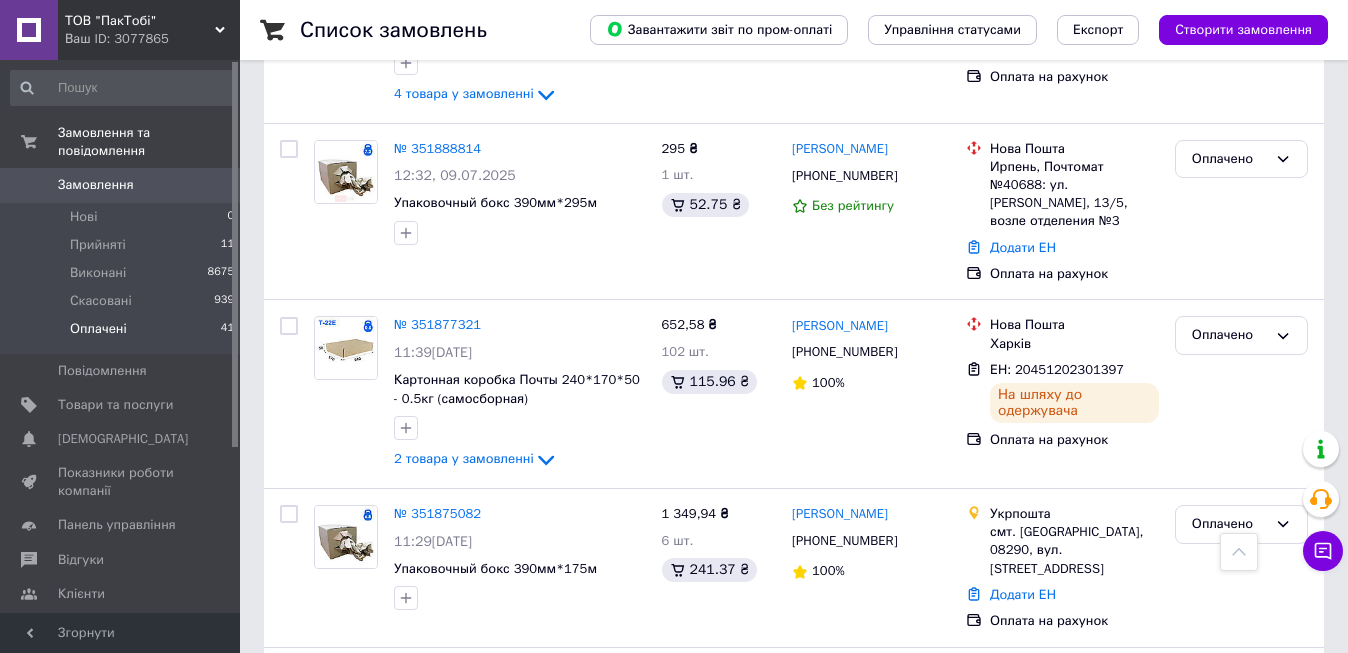 scroll, scrollTop: 3000, scrollLeft: 0, axis: vertical 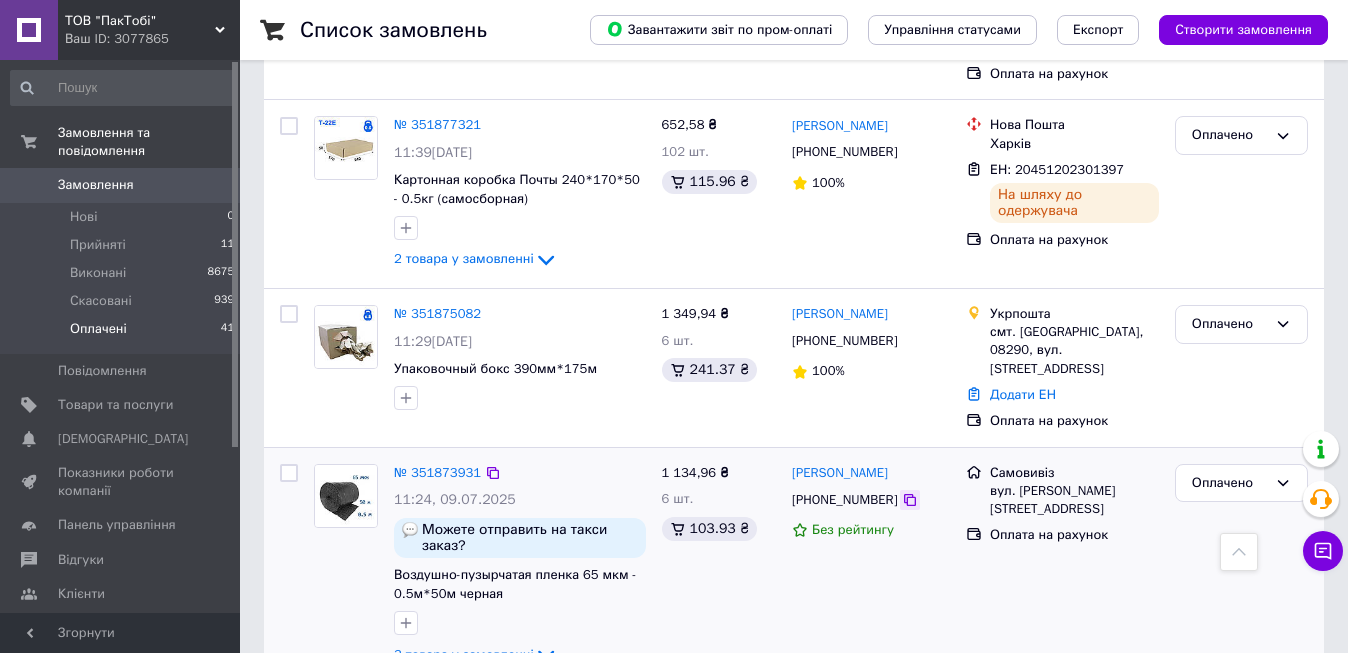 click 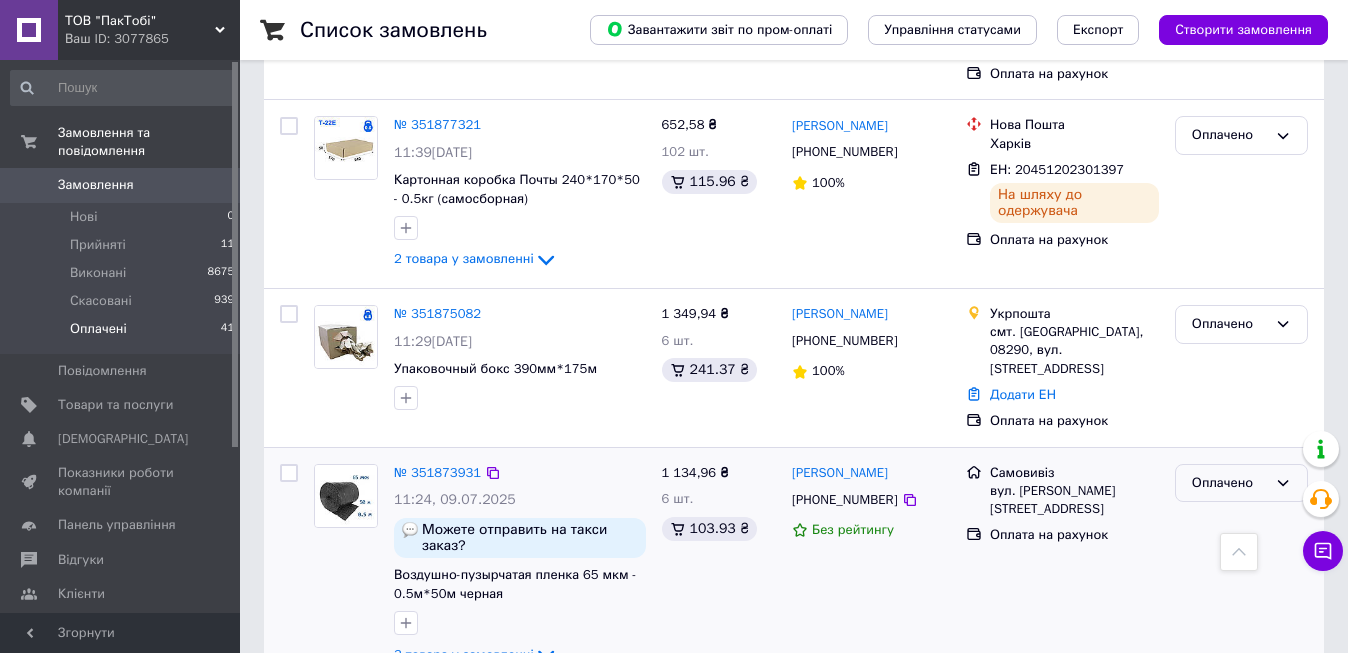 click on "Оплачено" at bounding box center [1229, 483] 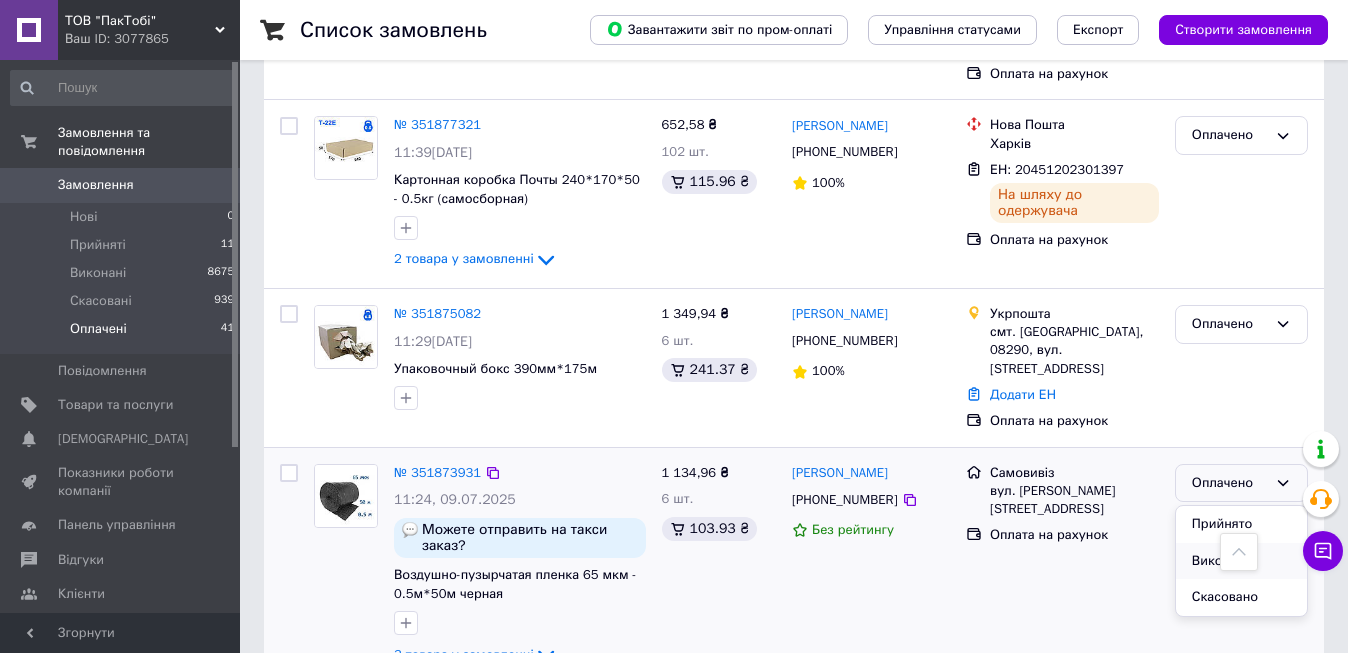 click on "Виконано" at bounding box center [1241, 561] 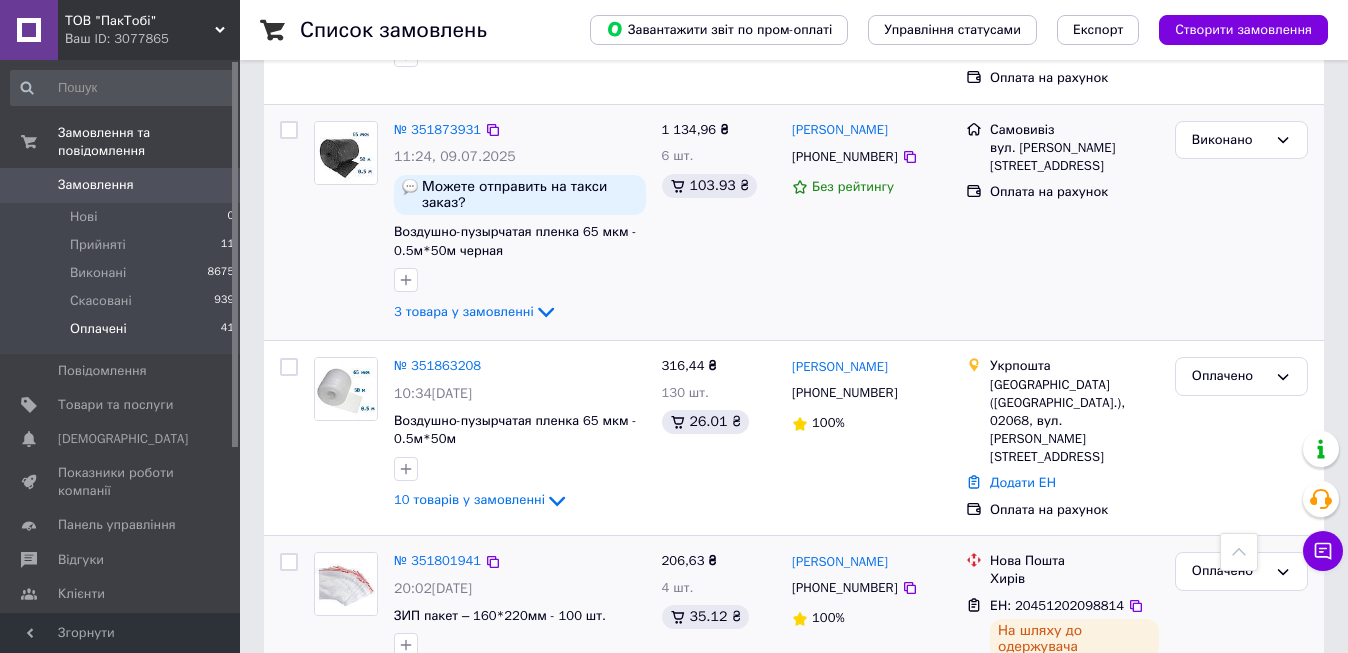 scroll, scrollTop: 3243, scrollLeft: 0, axis: vertical 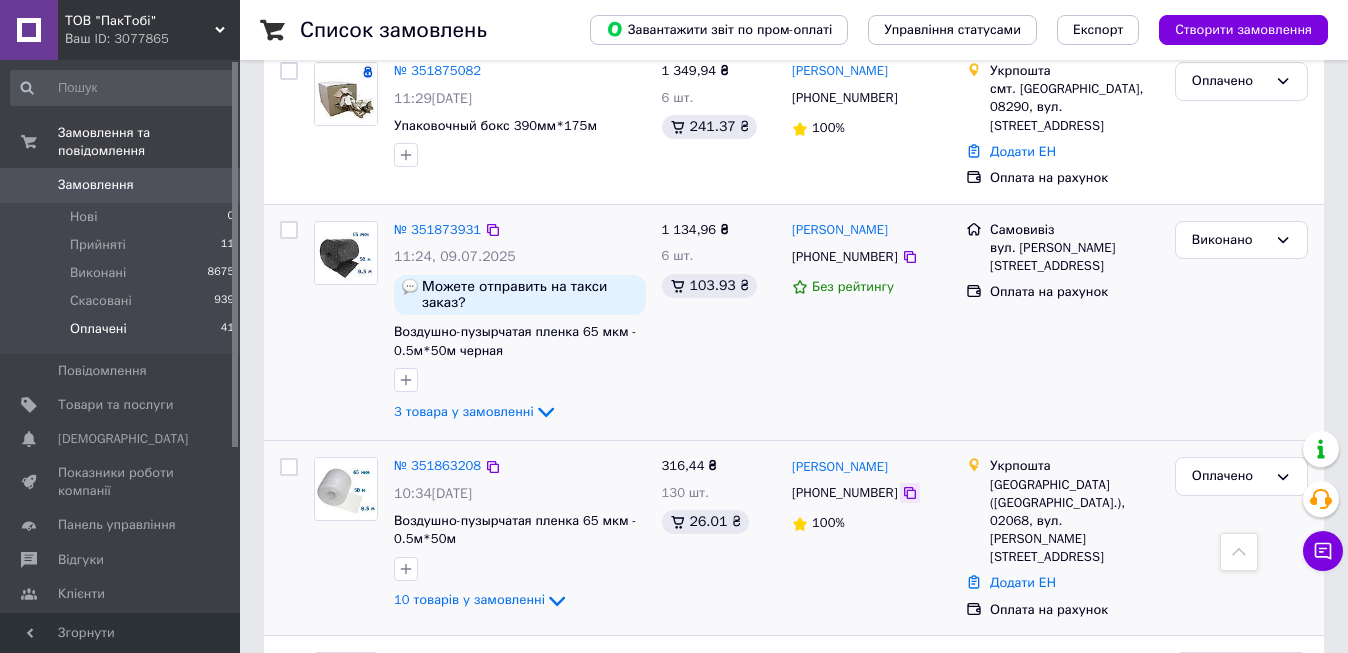 click 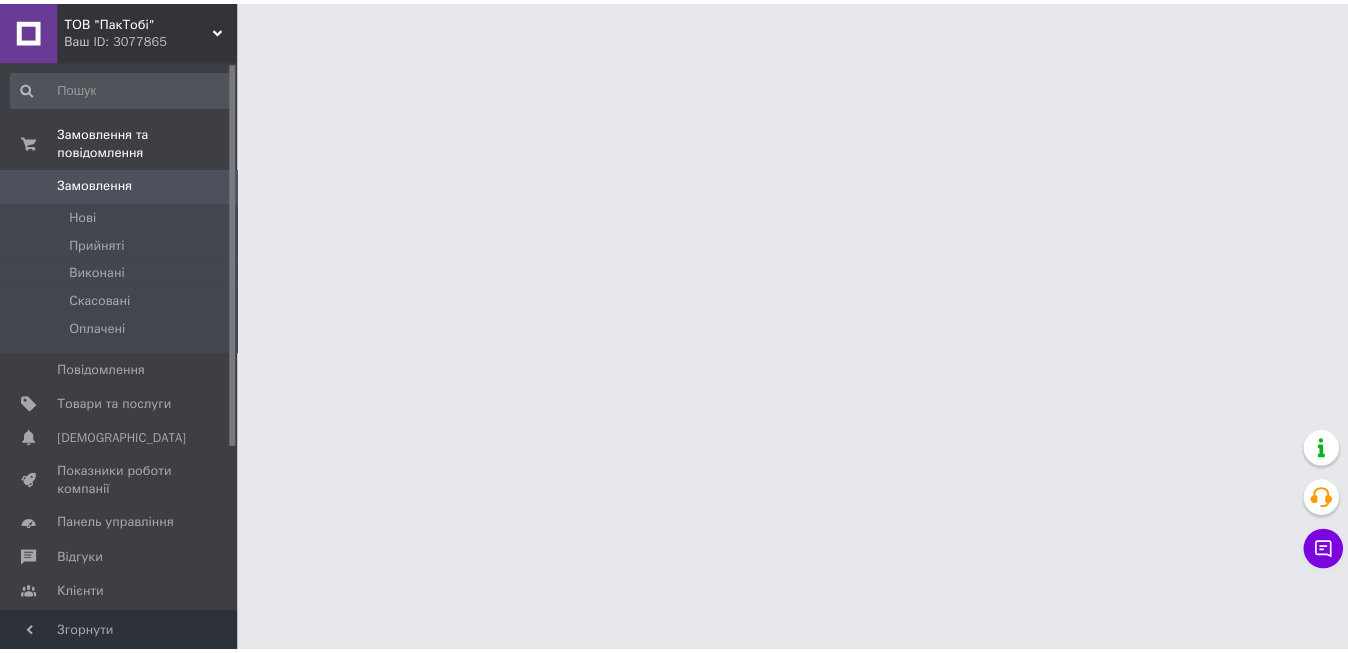 scroll, scrollTop: 0, scrollLeft: 0, axis: both 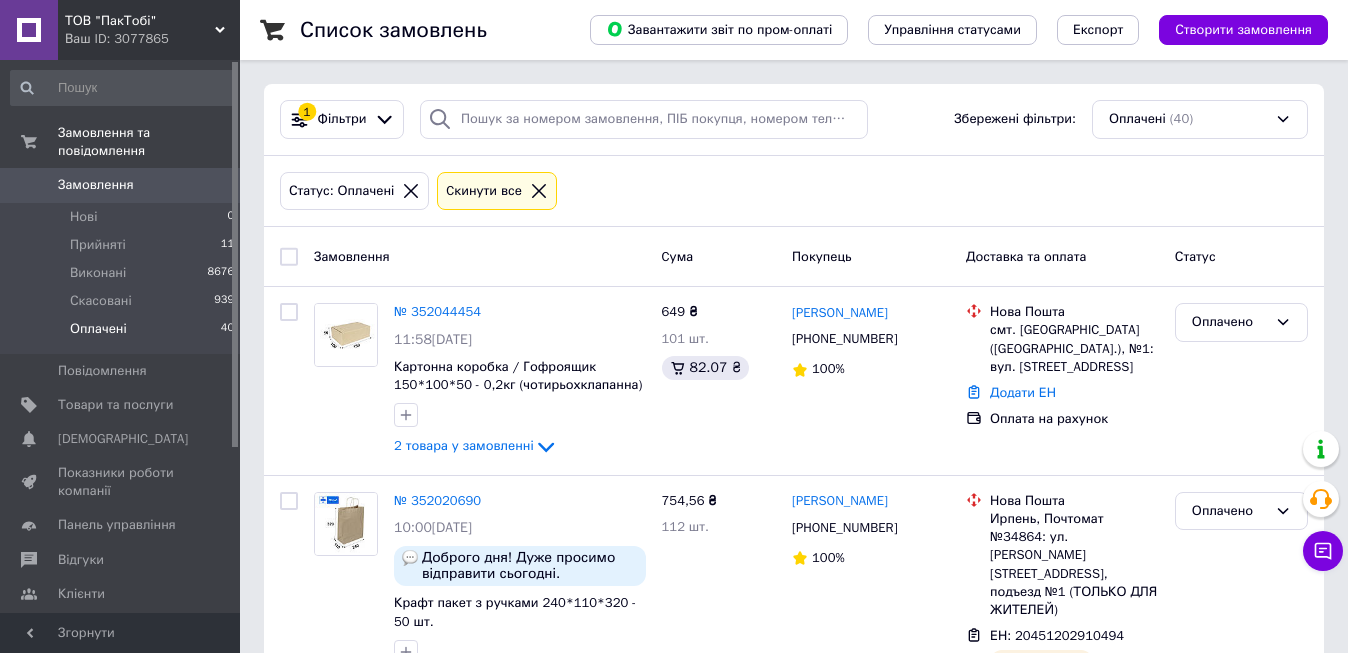 click on "Оплачені" at bounding box center [98, 329] 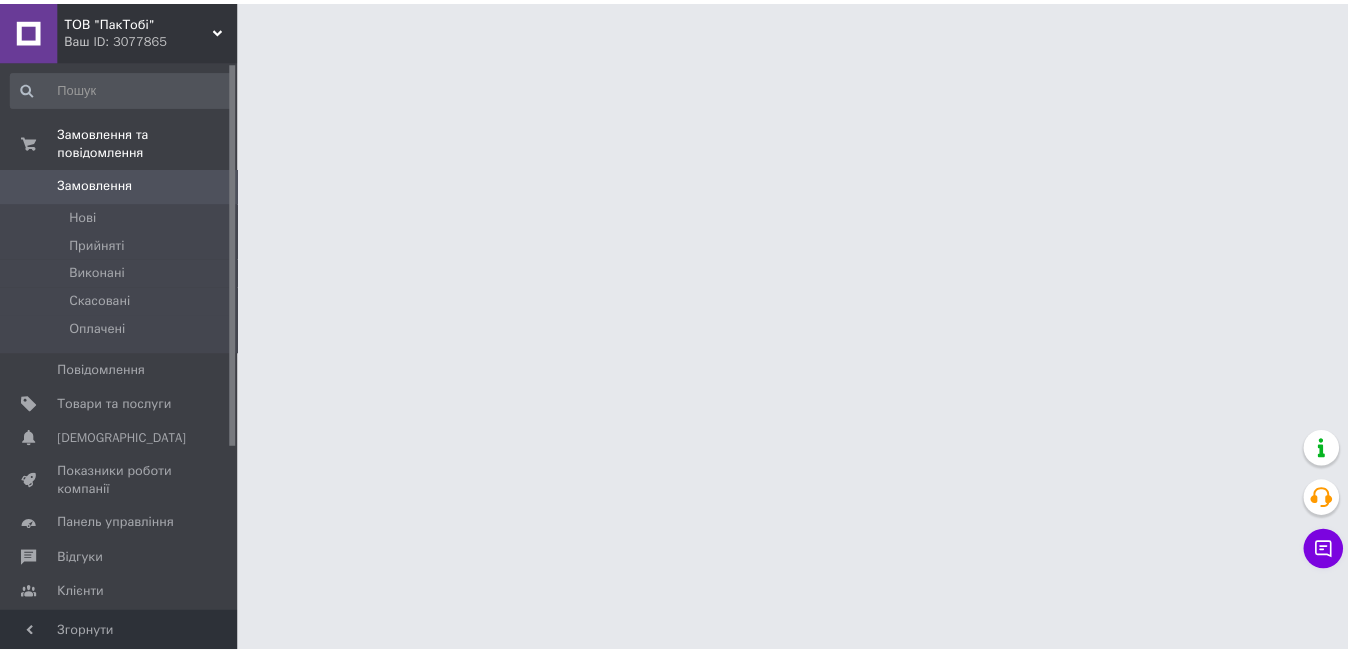 scroll, scrollTop: 0, scrollLeft: 0, axis: both 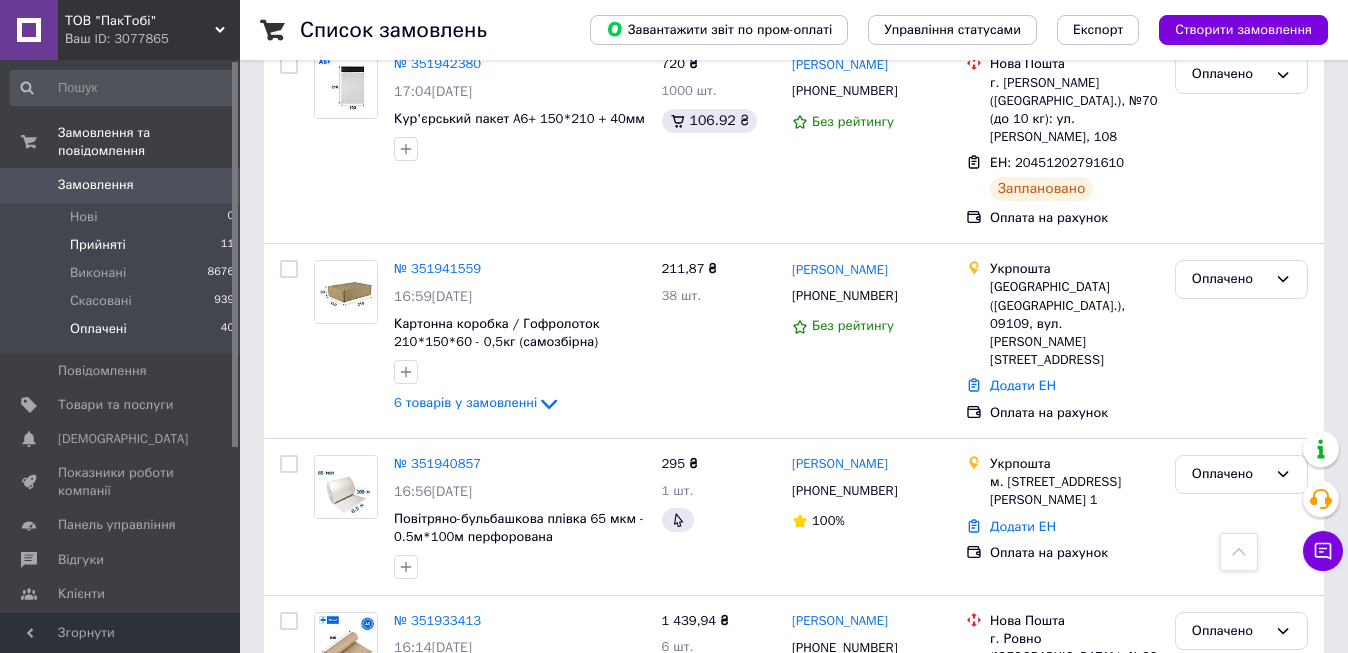 click on "Прийняті" at bounding box center [98, 245] 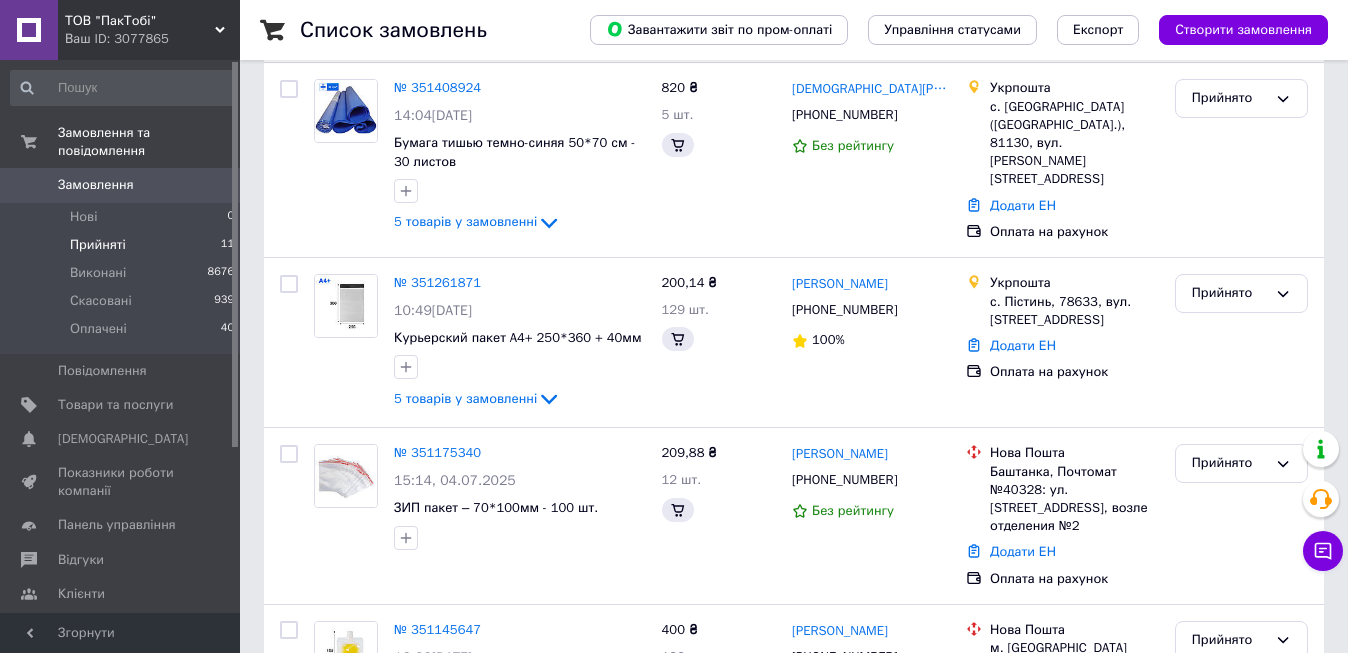 scroll, scrollTop: 0, scrollLeft: 0, axis: both 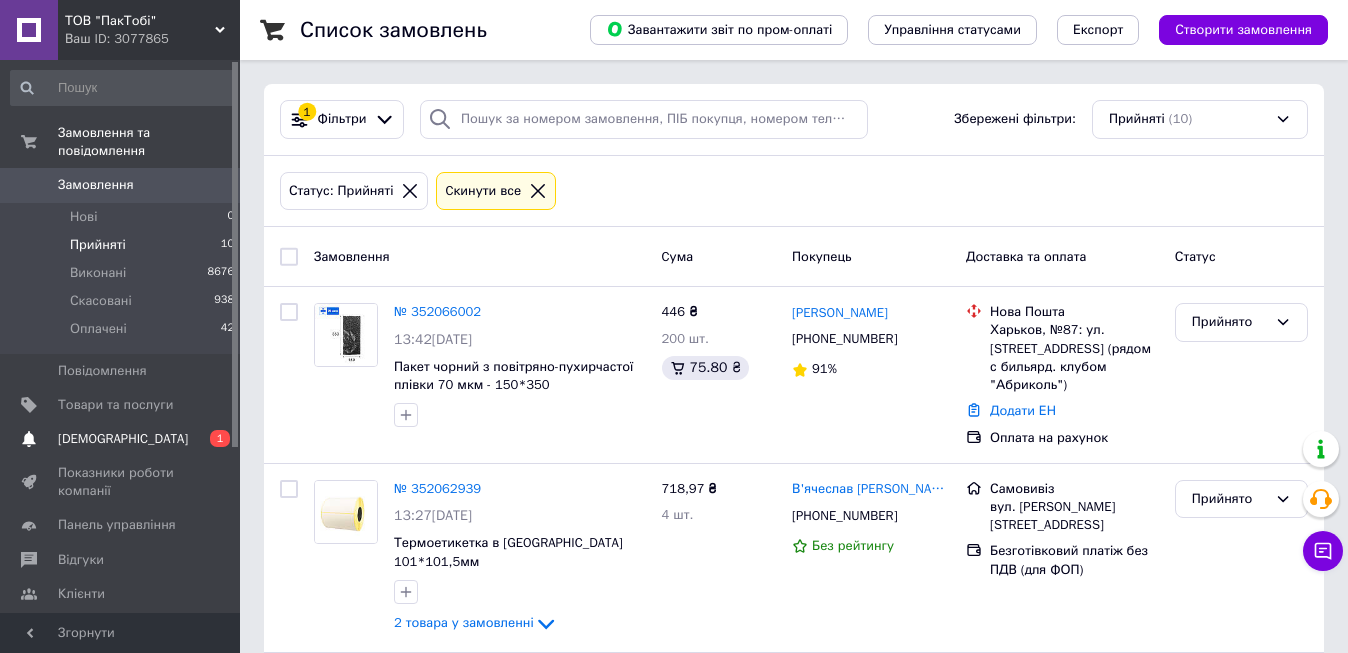 click on "Сповіщення 0 1" at bounding box center [123, 439] 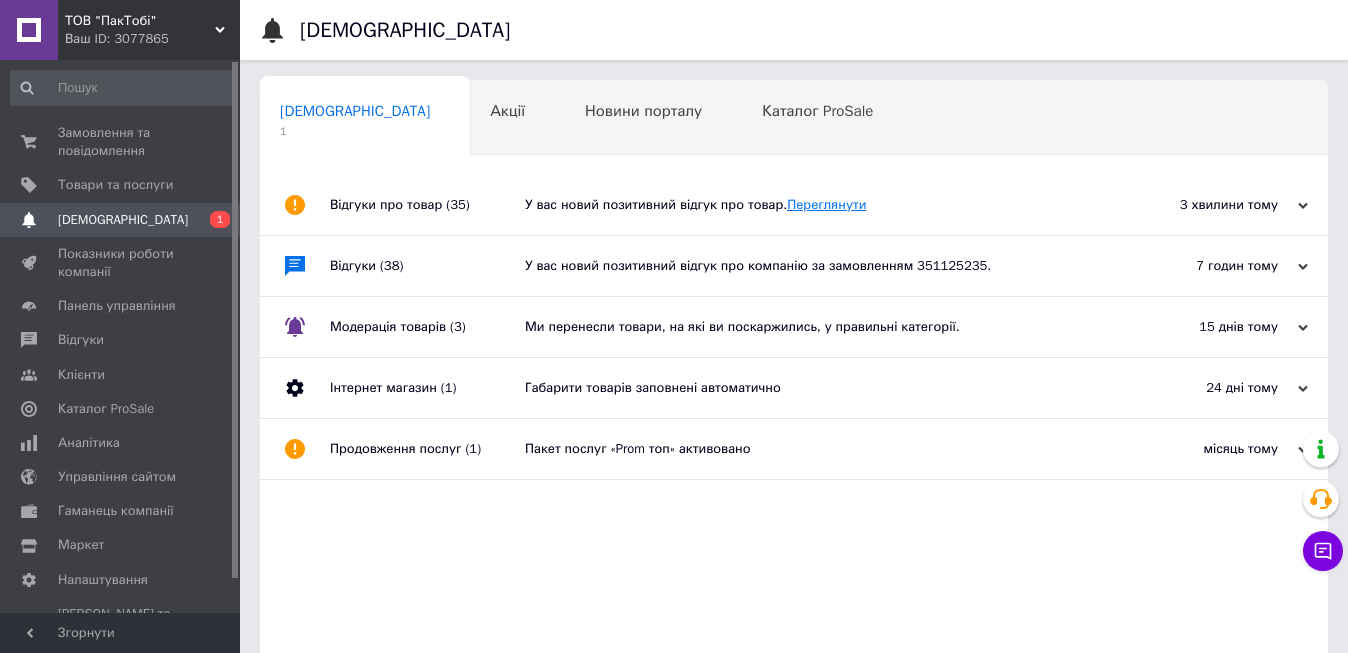 click on "Переглянути" at bounding box center (826, 204) 